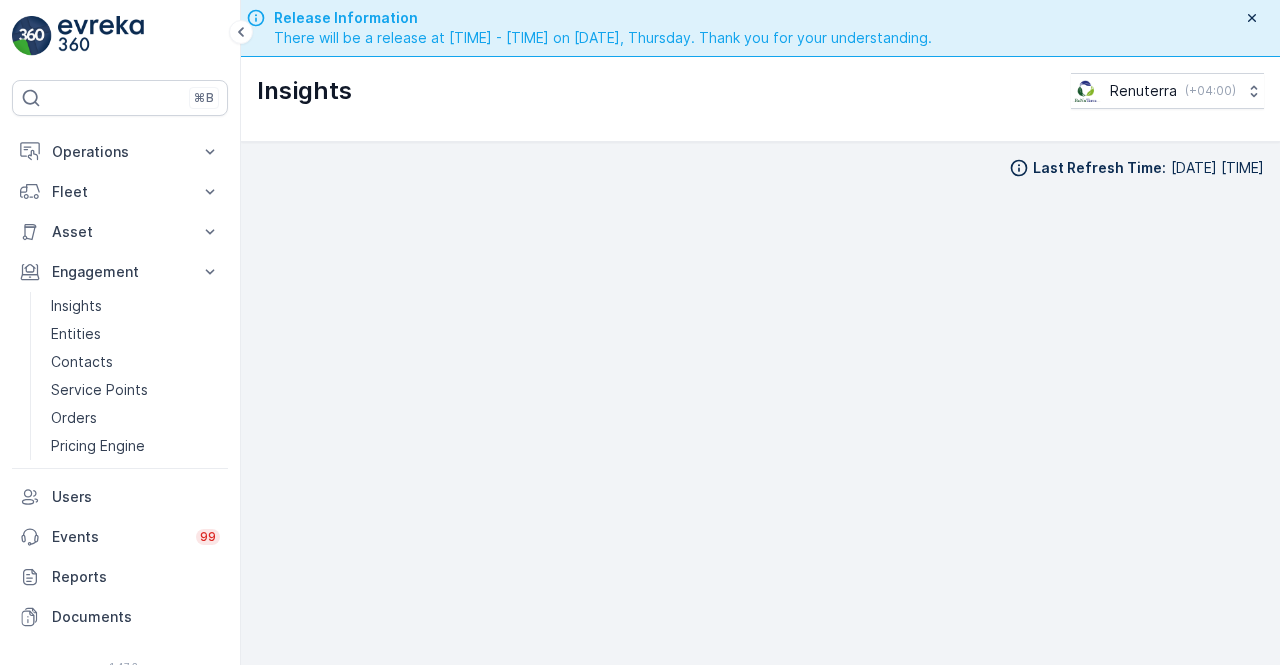 scroll, scrollTop: 0, scrollLeft: 0, axis: both 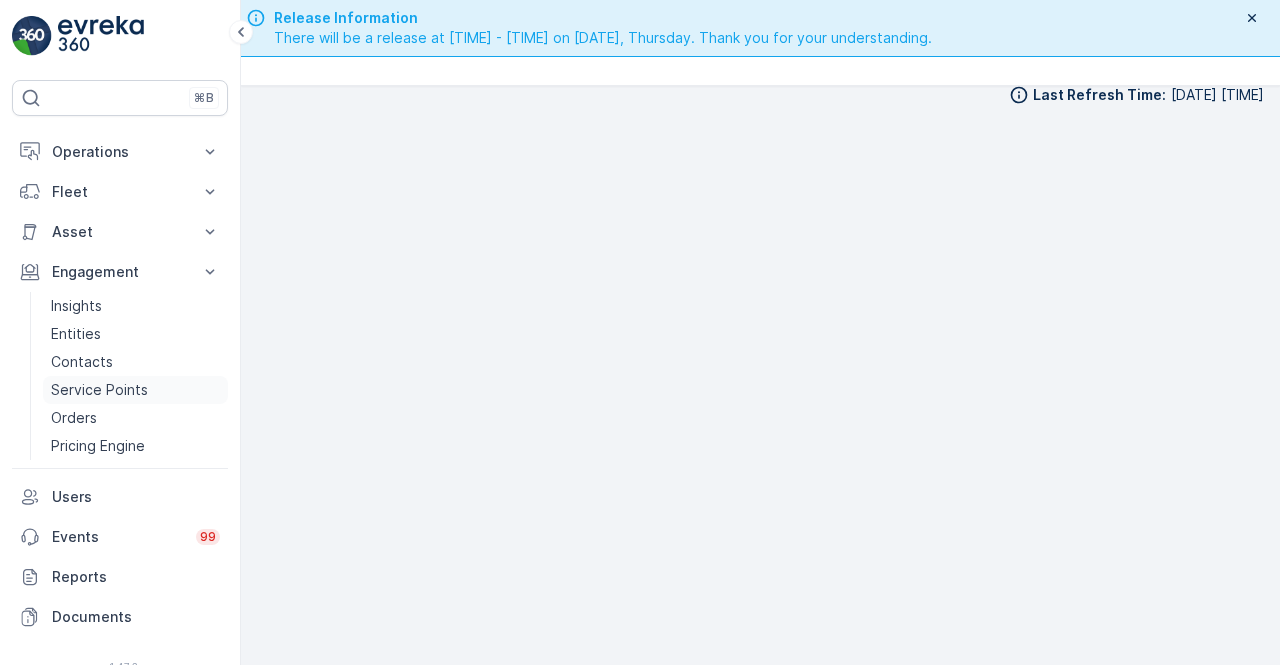 click on "Service Points" at bounding box center (99, 390) 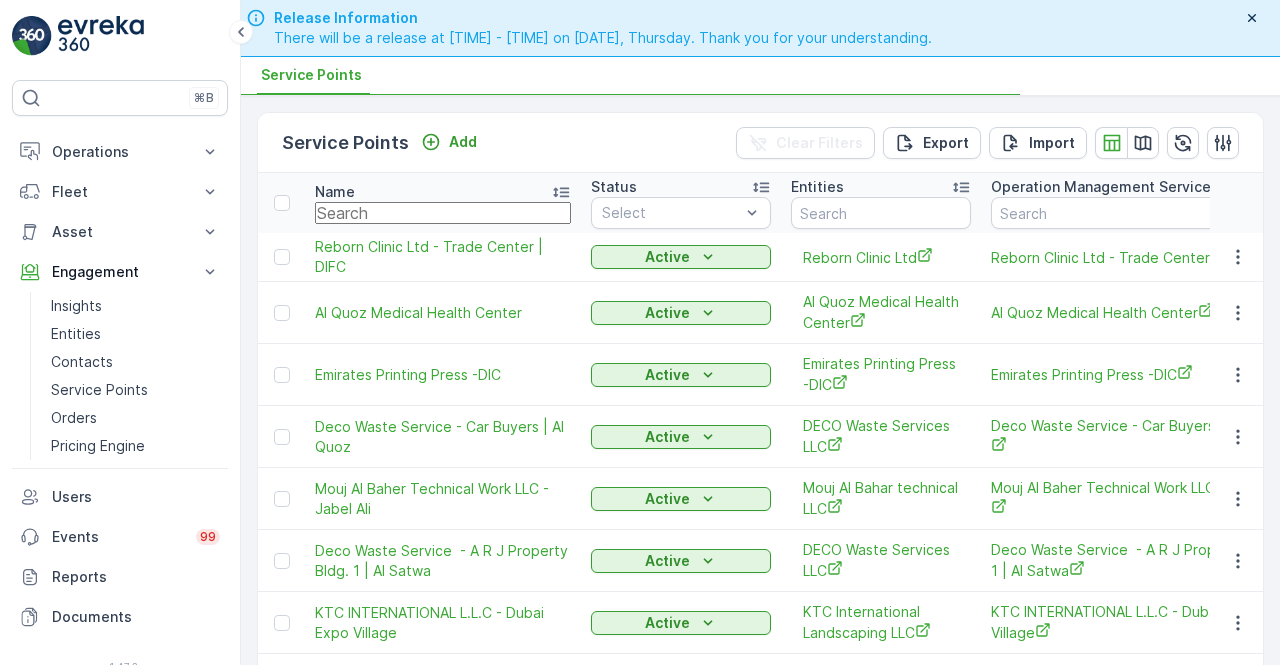 click at bounding box center [443, 213] 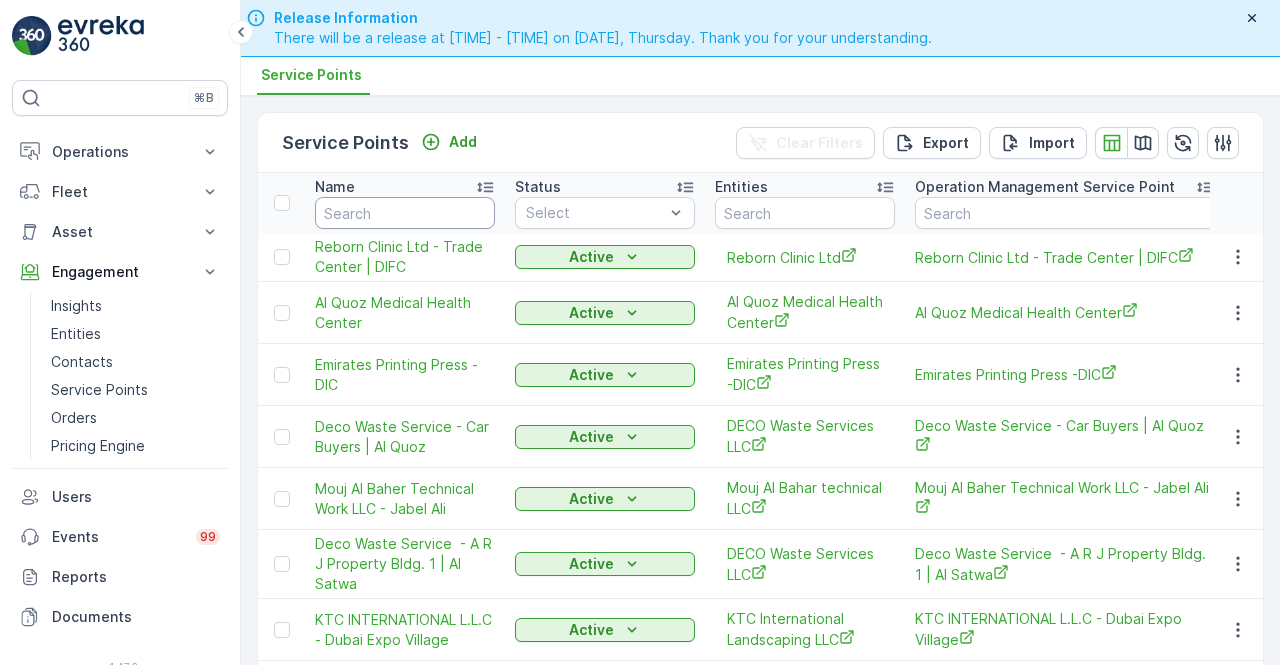 click at bounding box center [405, 213] 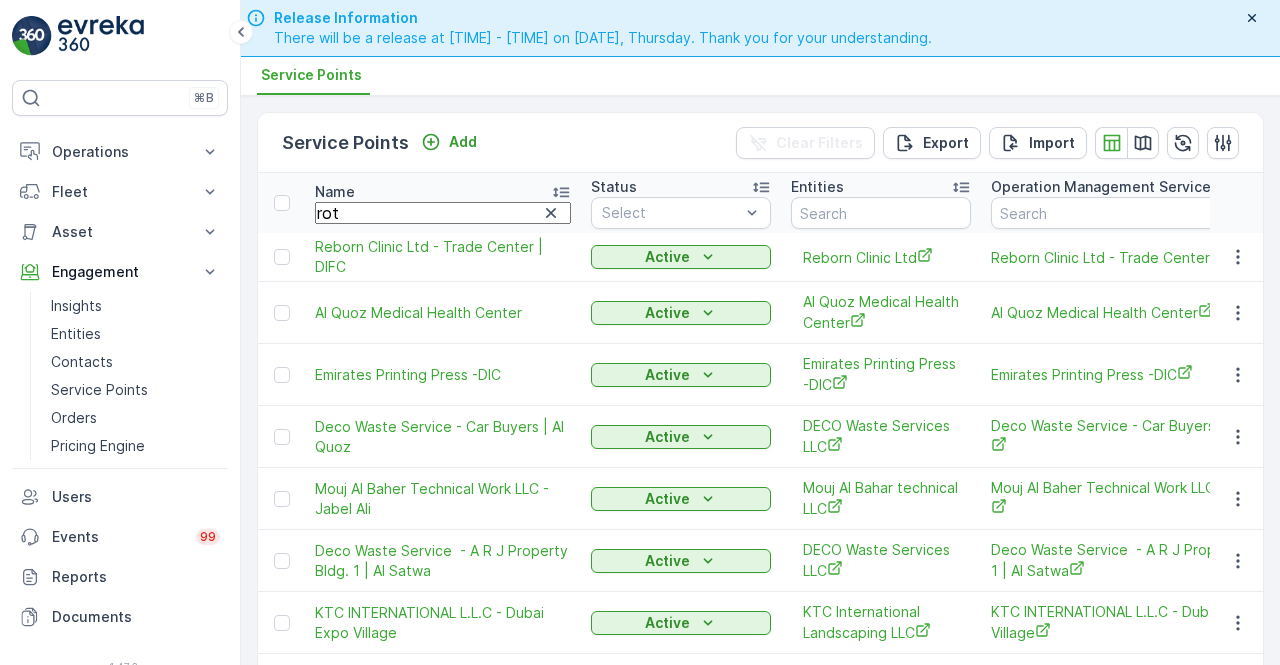 type on "roto" 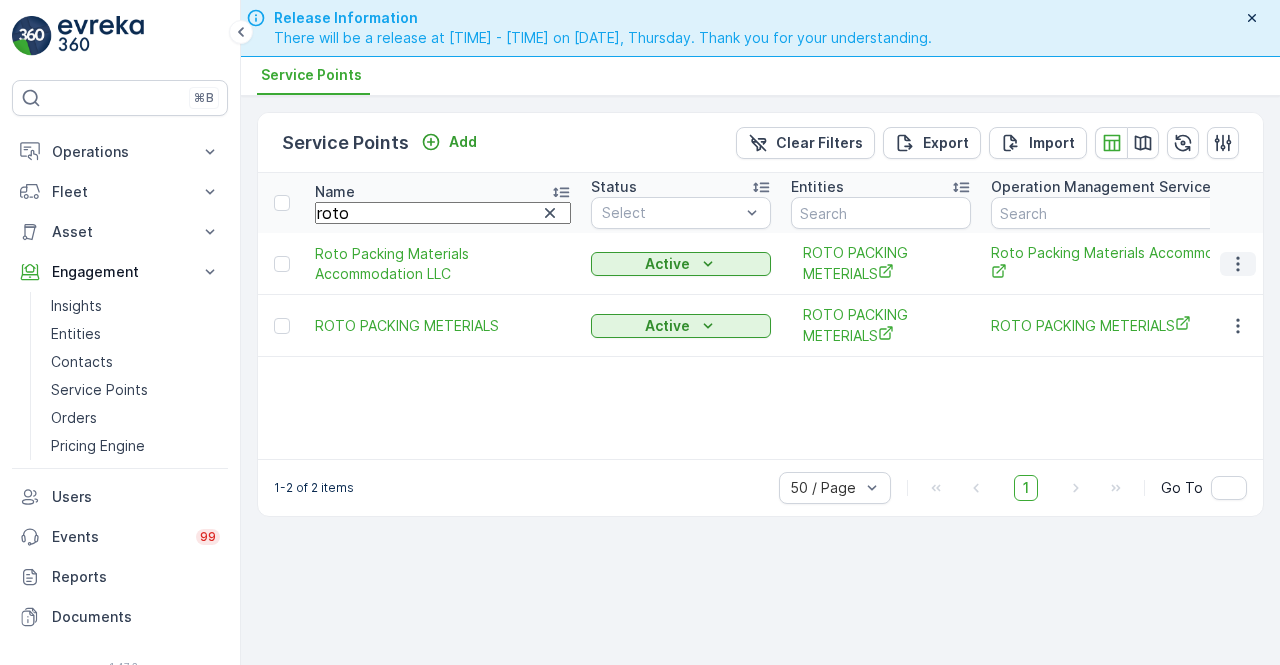 click 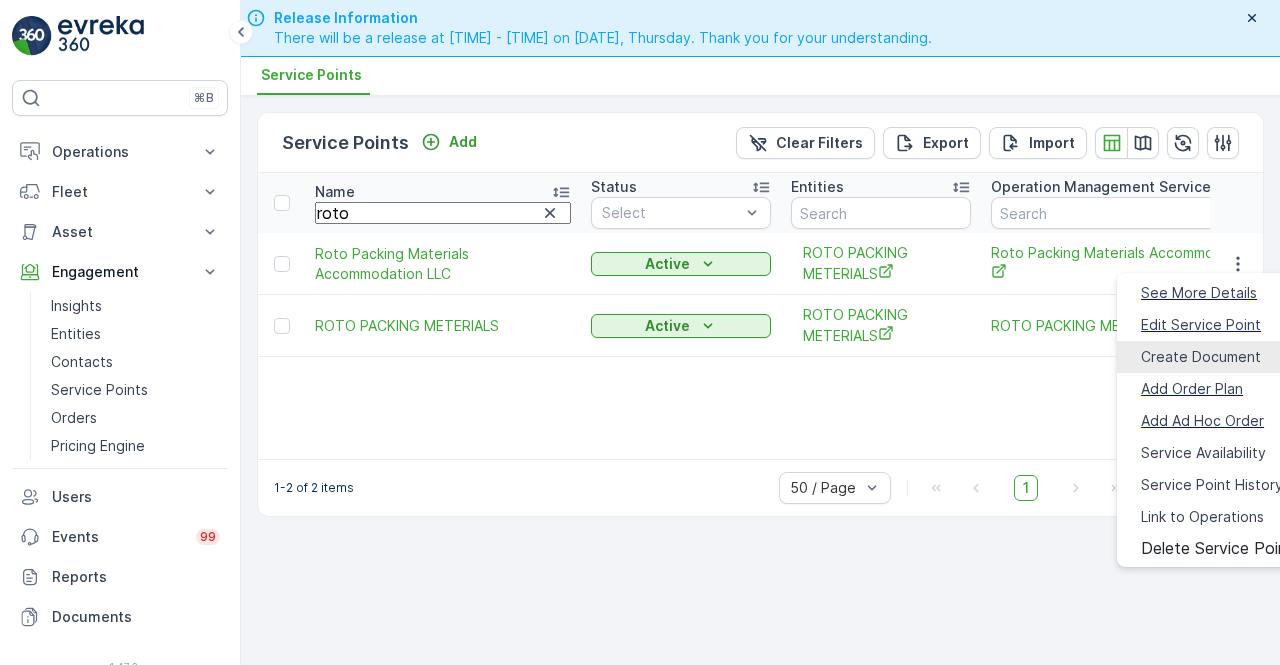 click on "Create Document" at bounding box center [1201, 357] 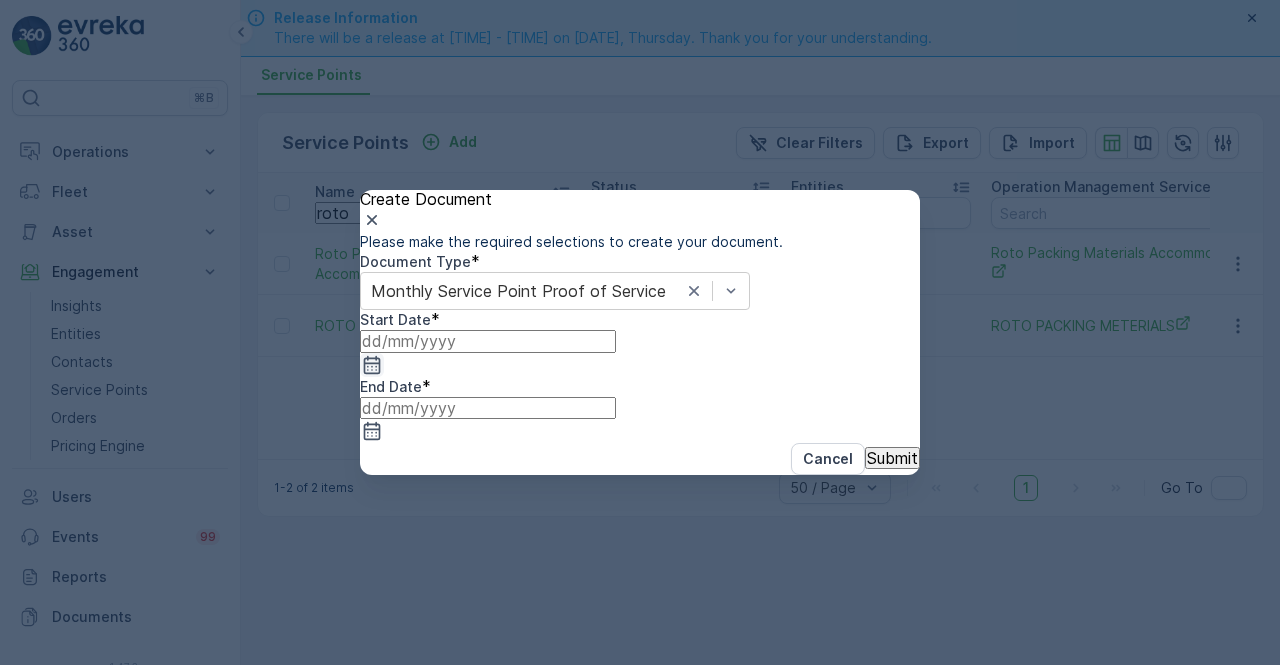click 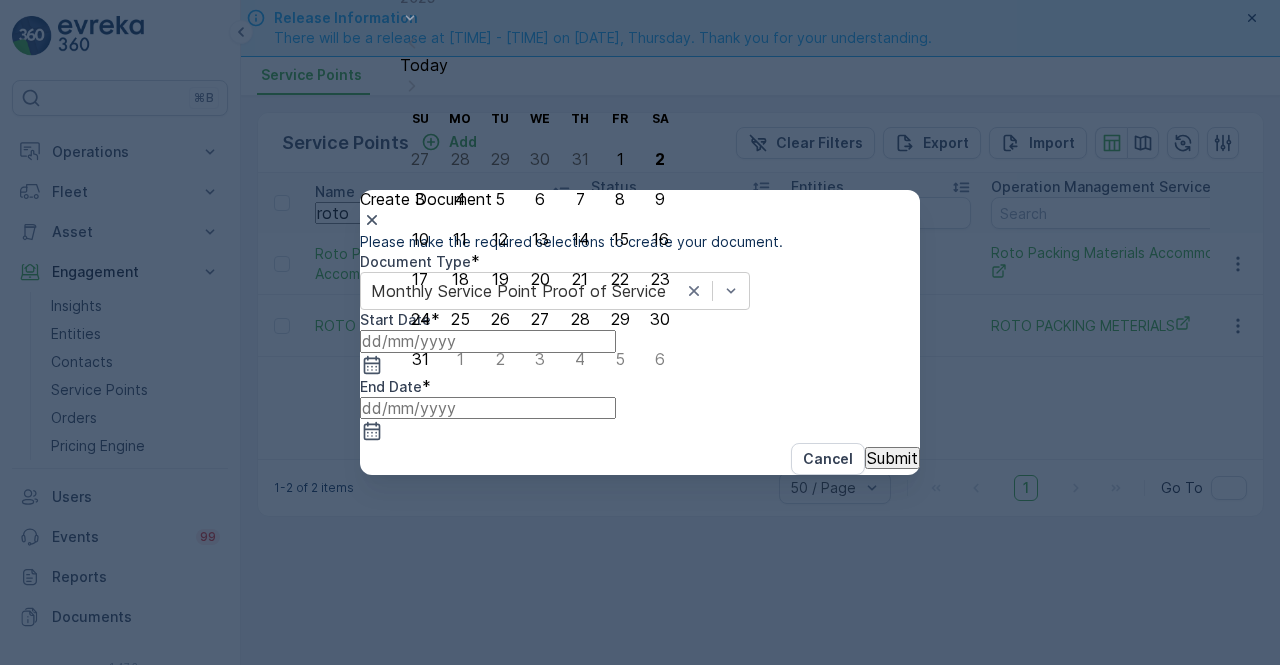 drag, startPoint x: 560, startPoint y: 76, endPoint x: 523, endPoint y: 111, distance: 50.931328 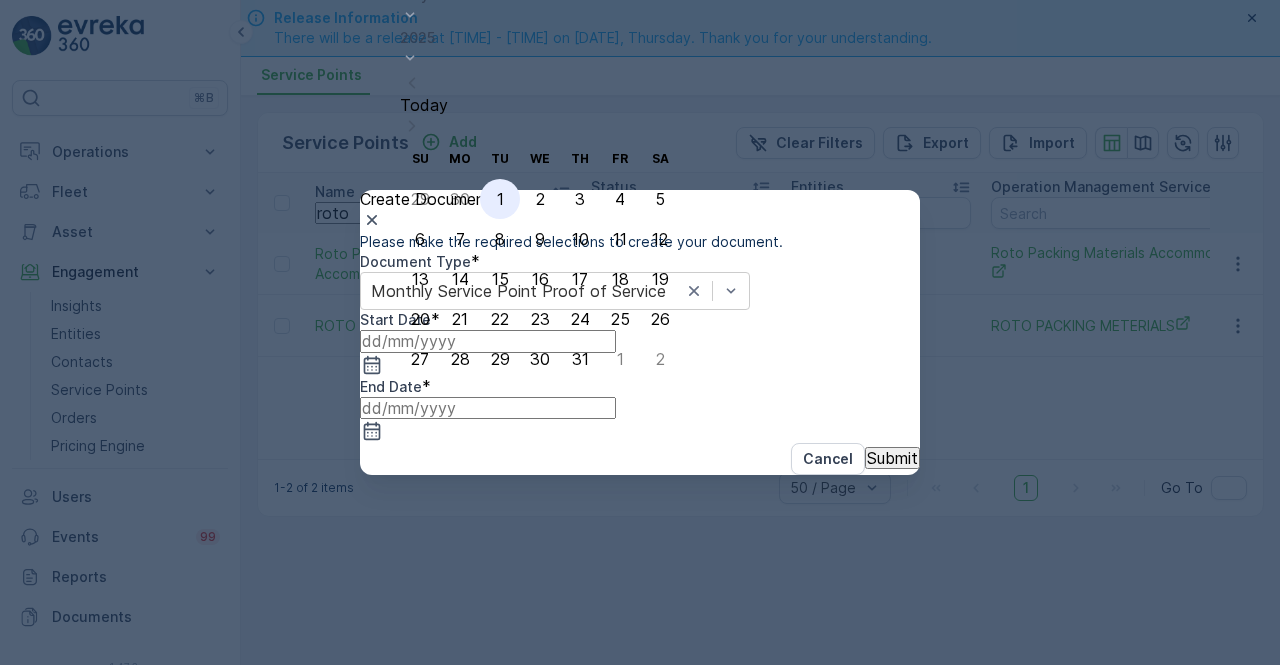 click on "1" at bounding box center [500, 199] 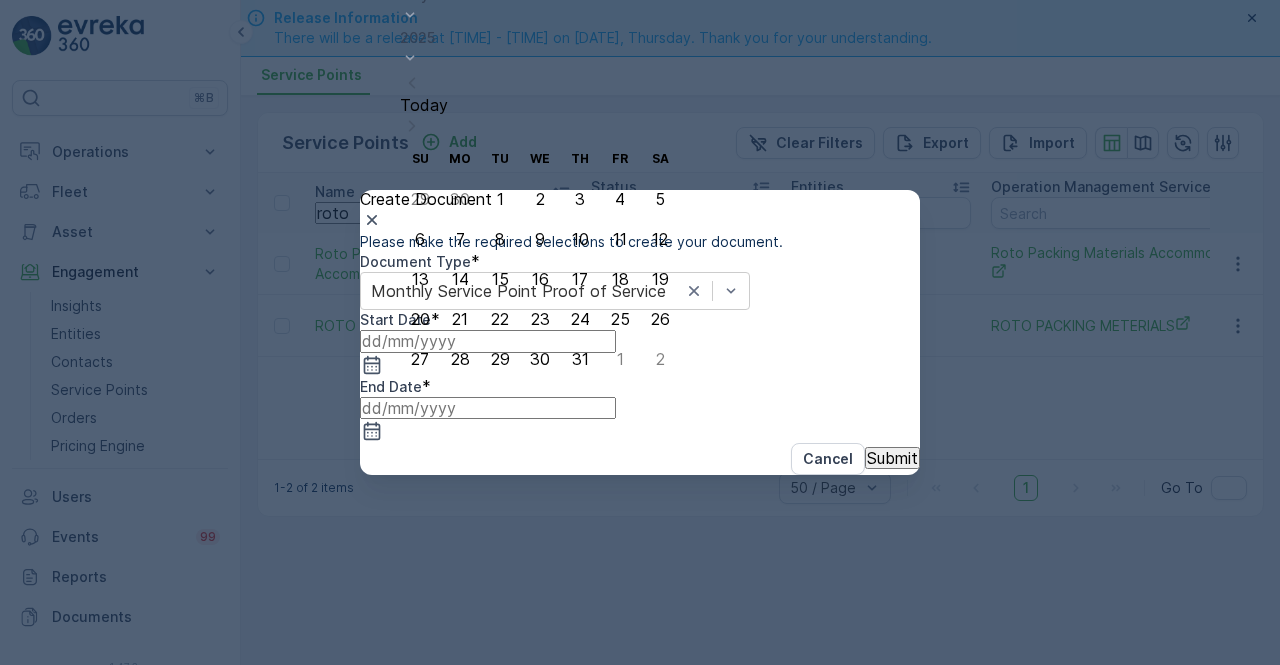type on "01.07.2025" 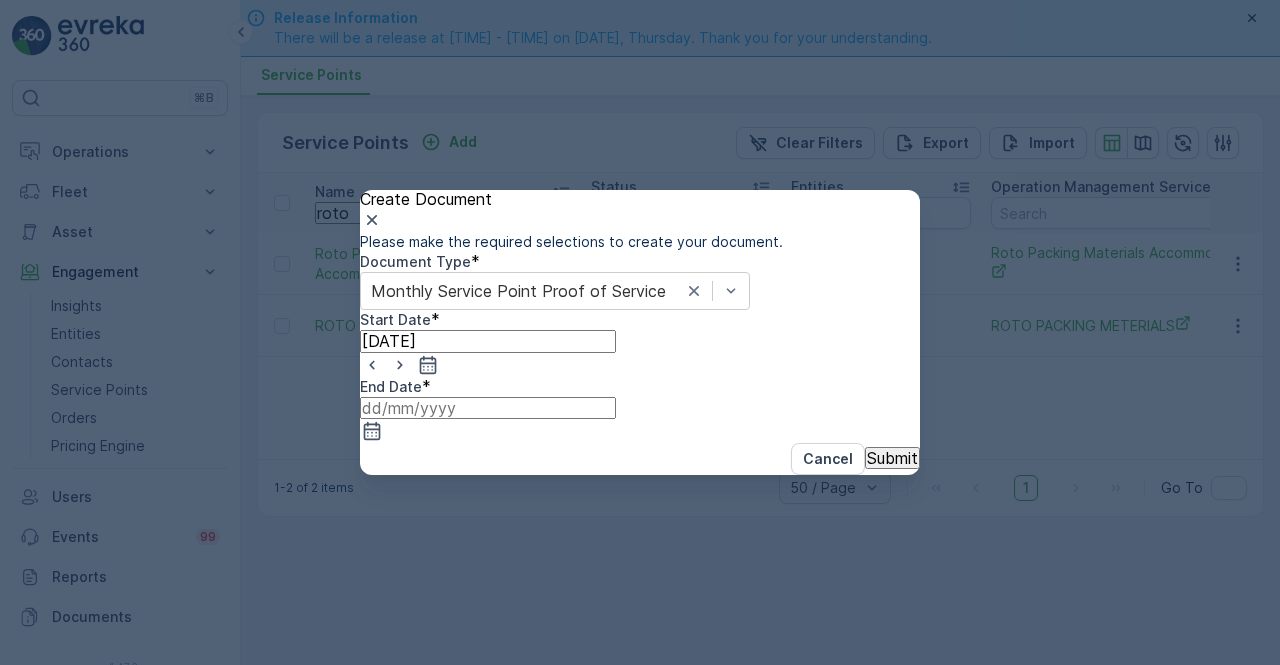 click 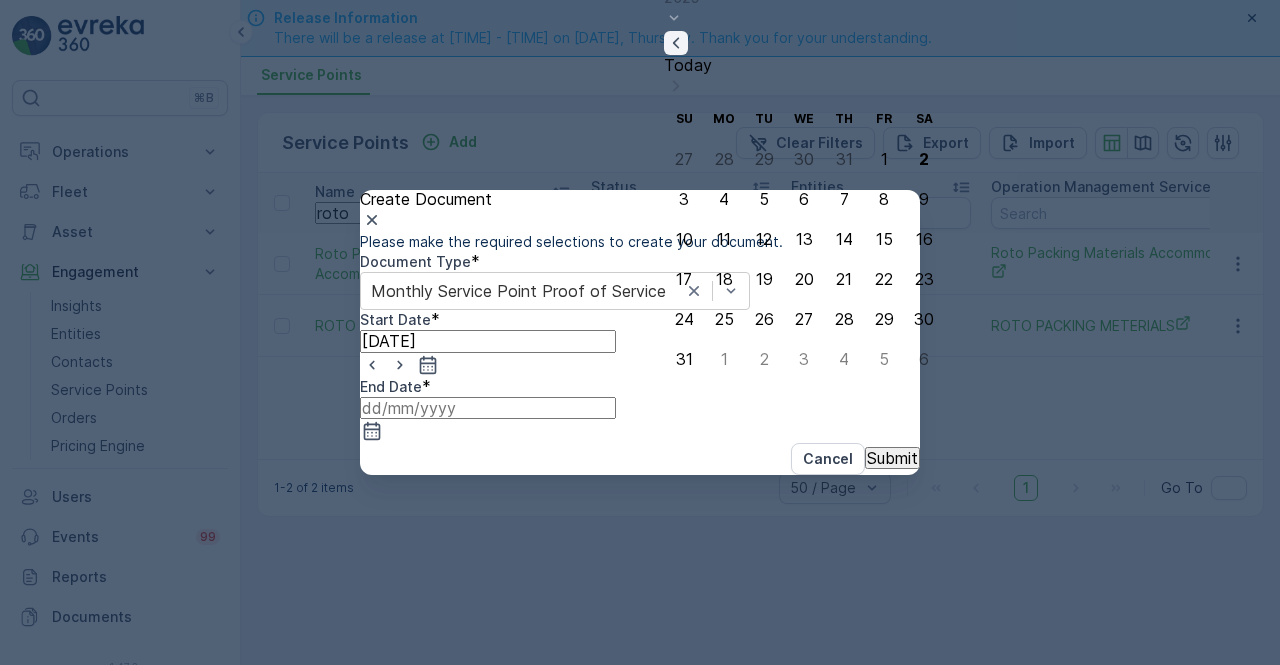 click 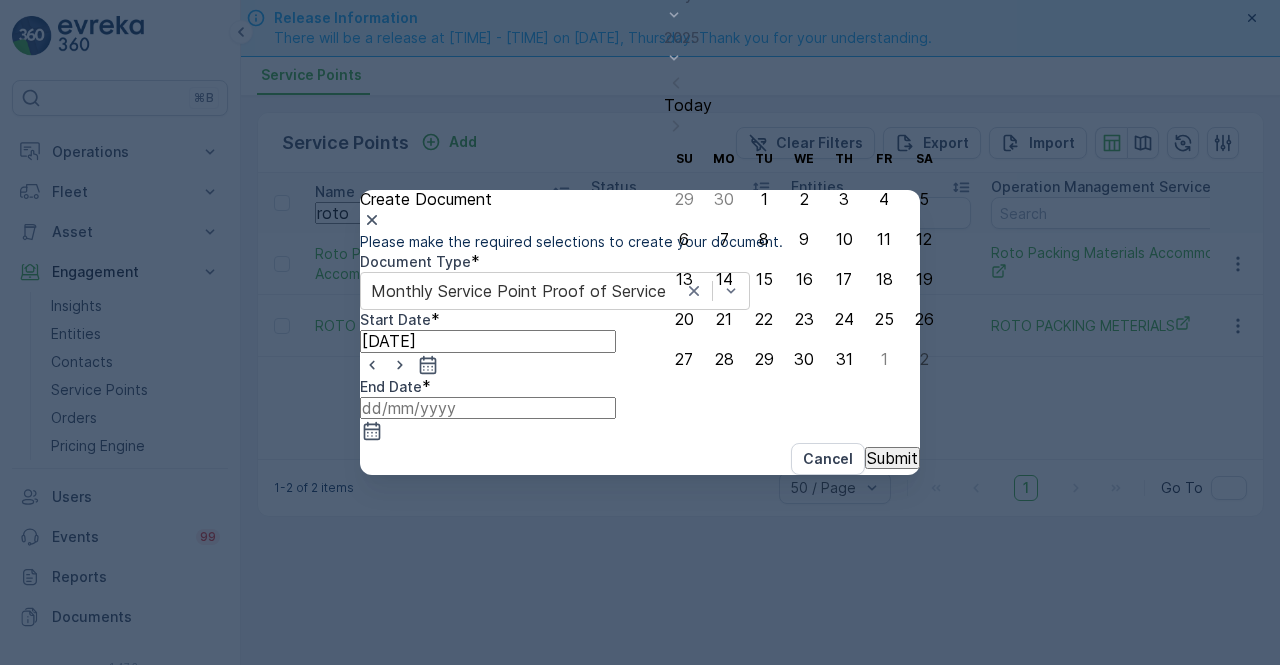 click on "31" at bounding box center (844, 359) 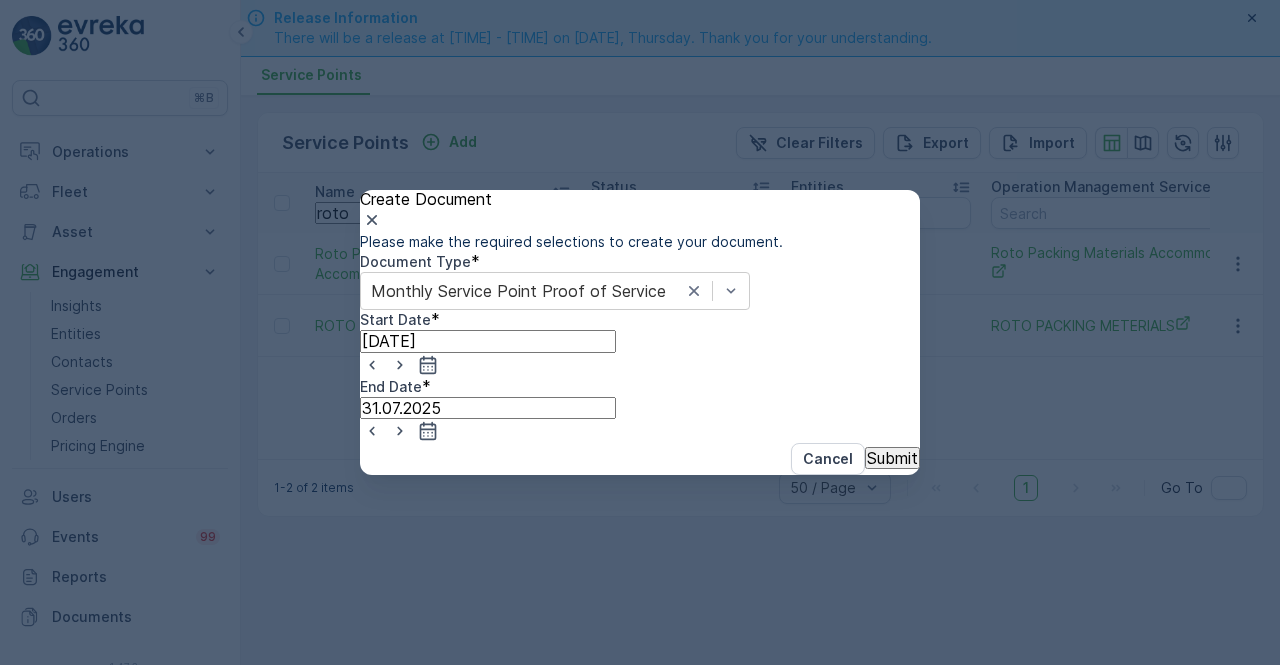 click on "Submit" at bounding box center [892, 458] 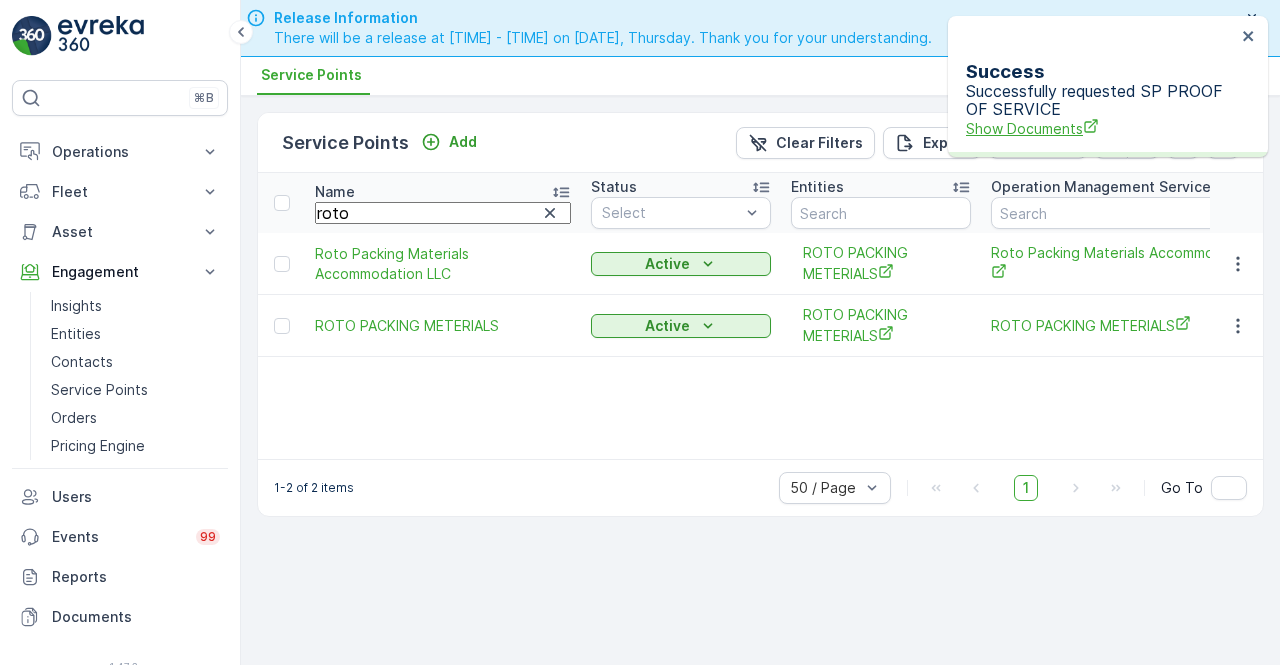 click on "Show Documents" at bounding box center (1101, 128) 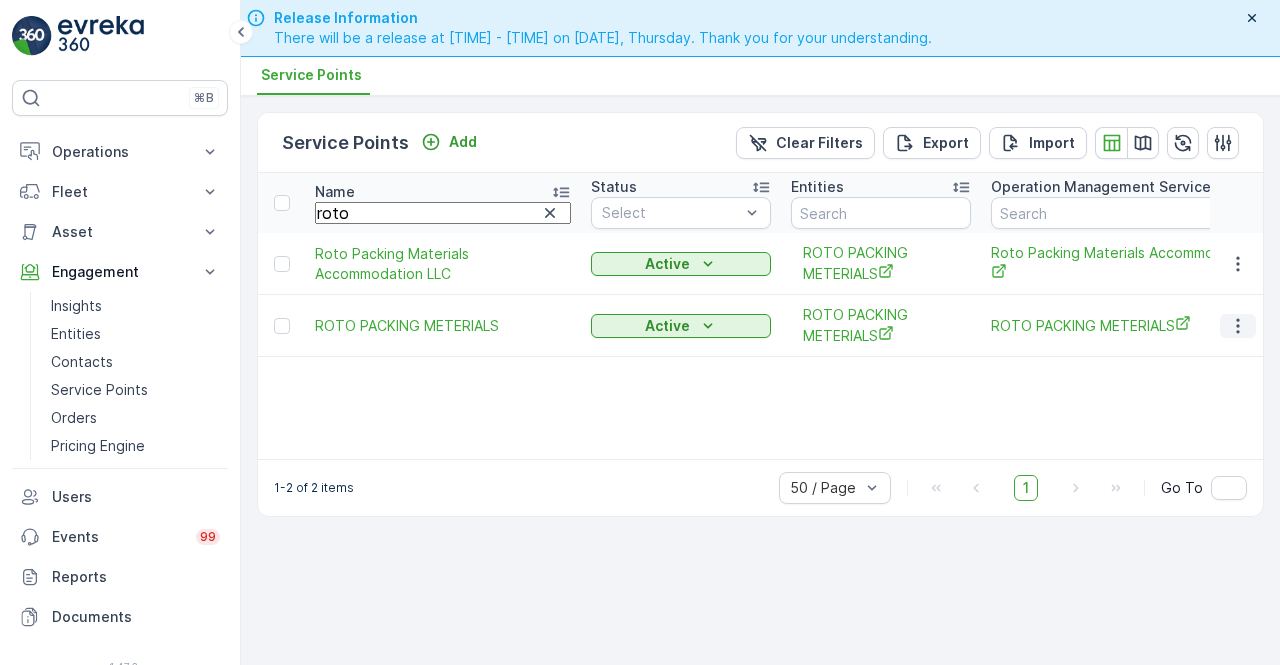 click 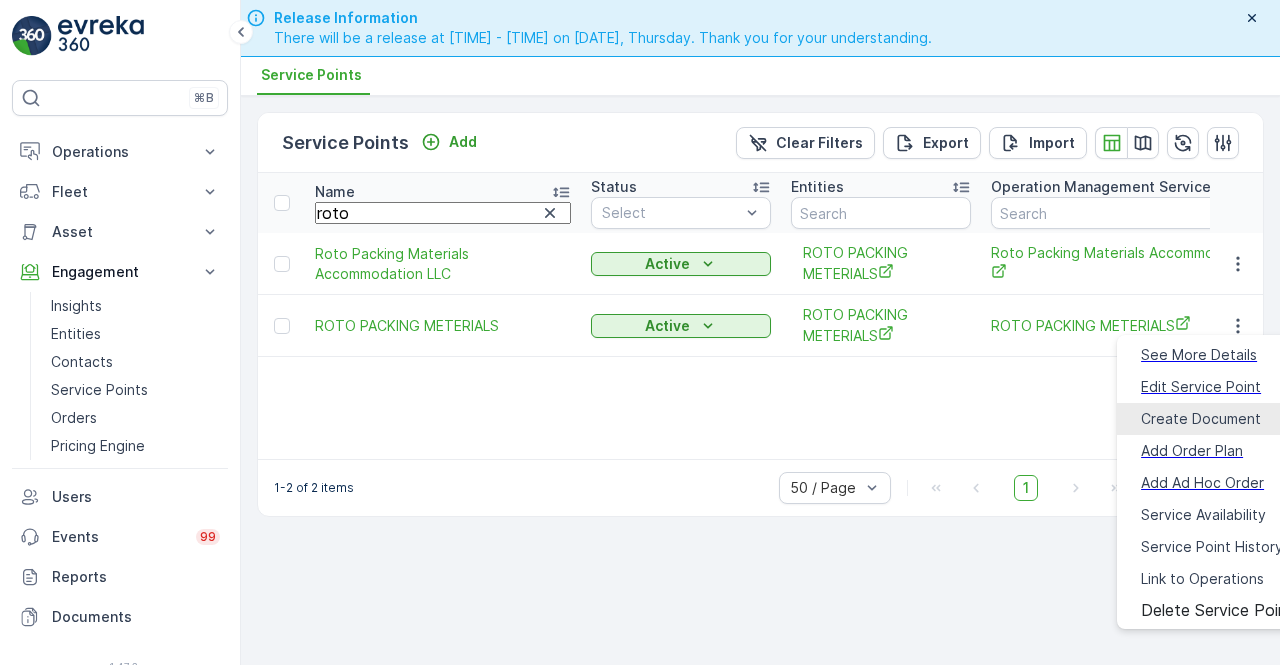click on "Create Document" at bounding box center (1201, 419) 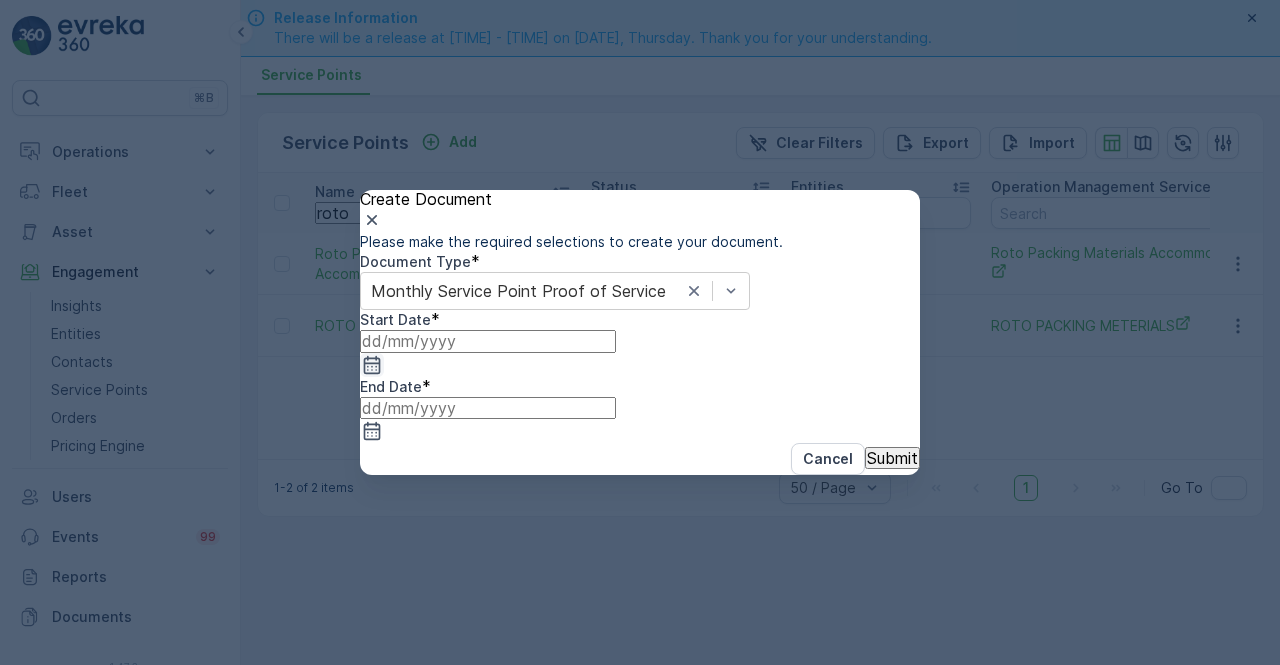 click 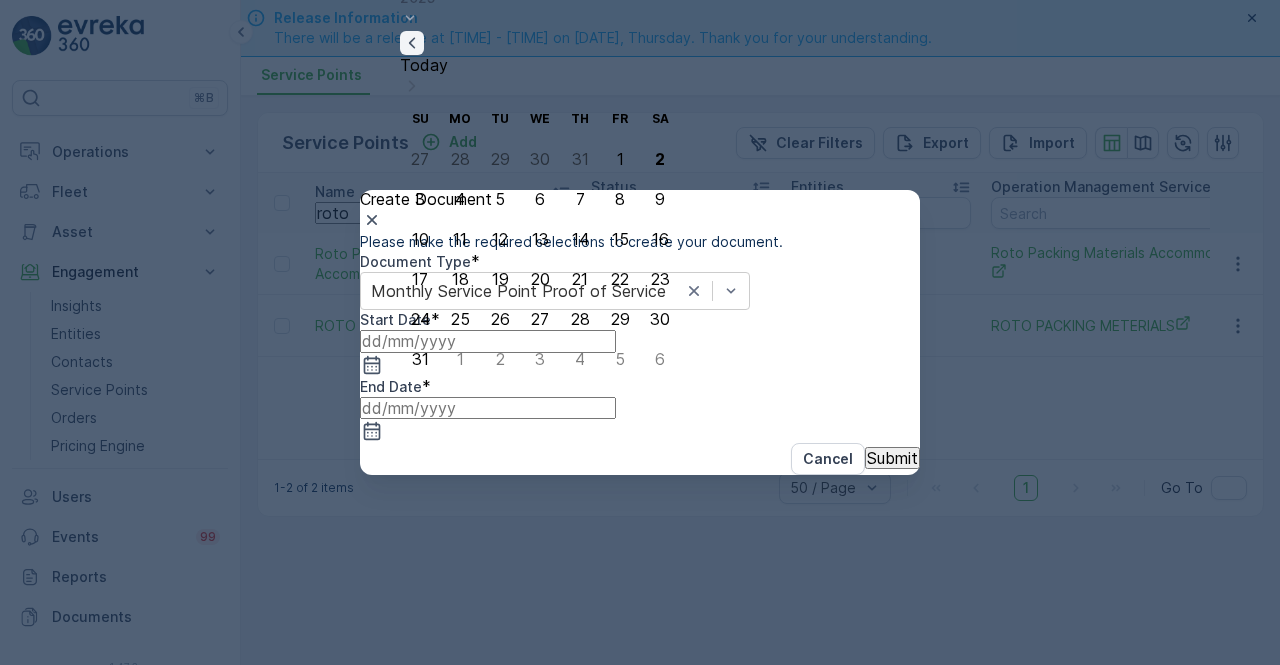 click 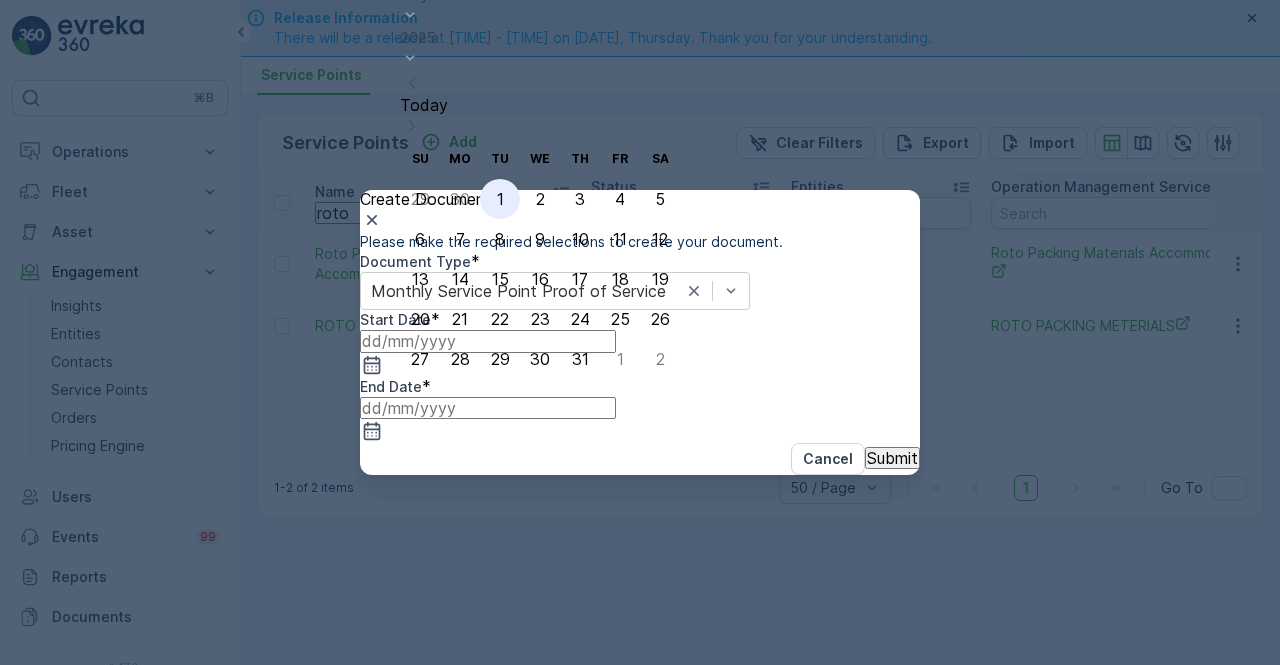 click on "1" at bounding box center [500, 199] 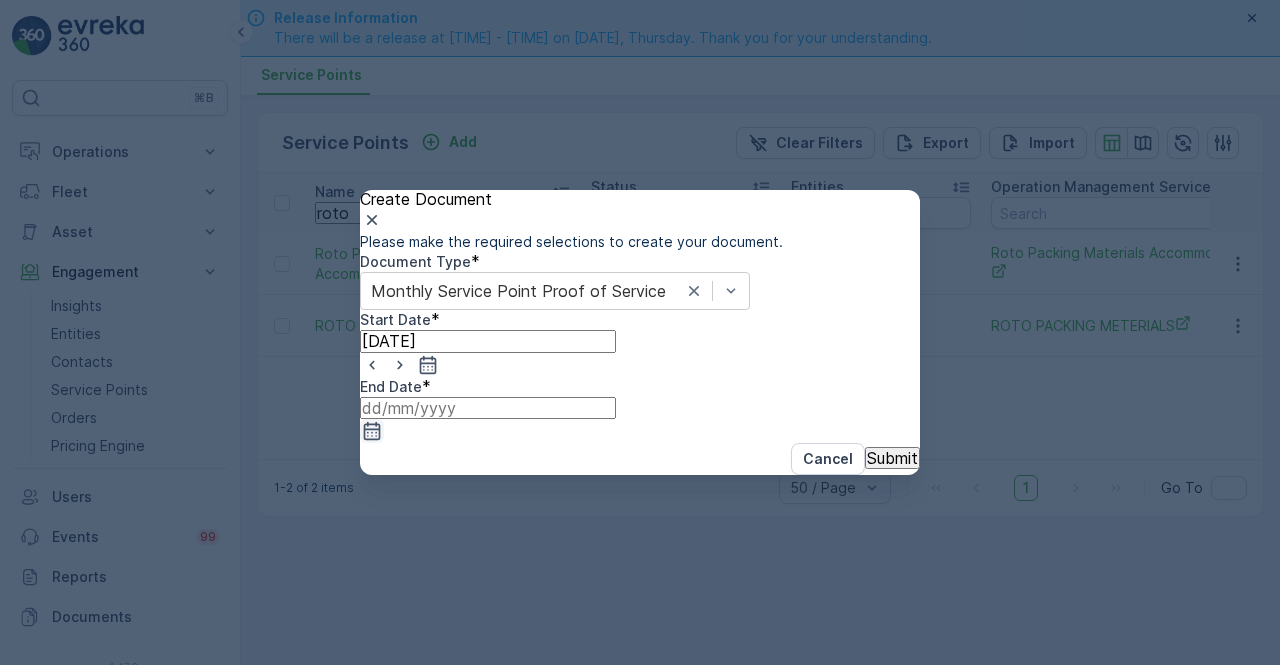 click 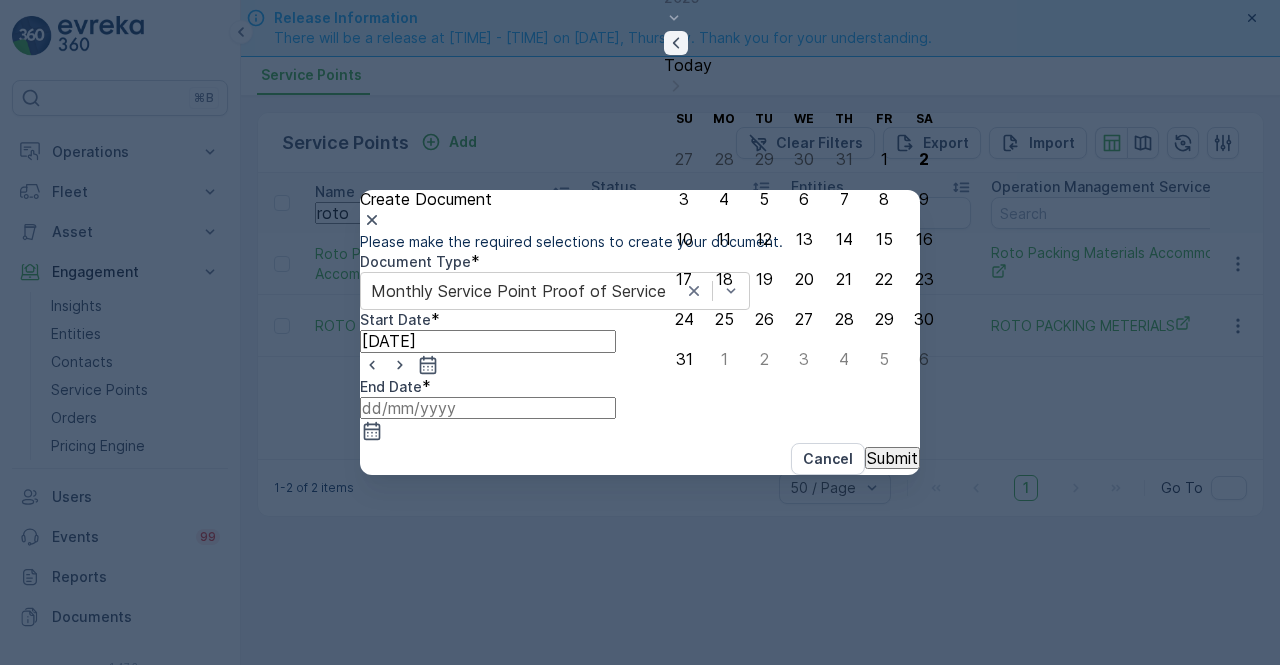 click 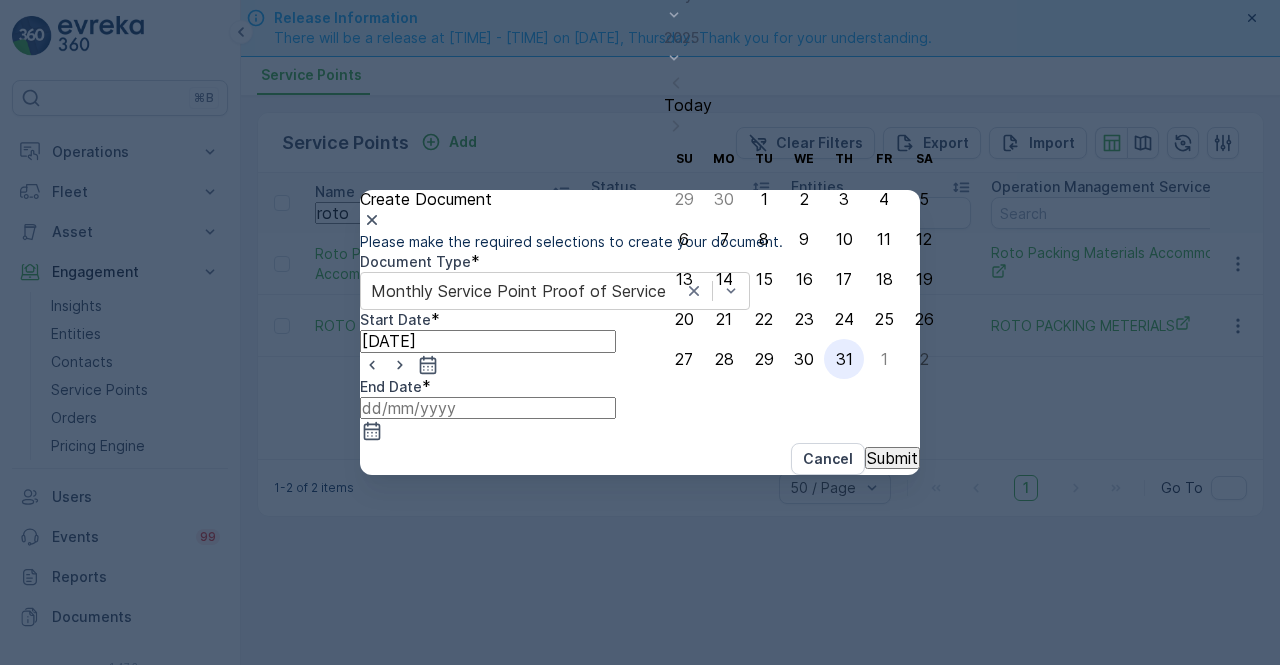 drag, startPoint x: 821, startPoint y: 355, endPoint x: 839, endPoint y: 423, distance: 70.34202 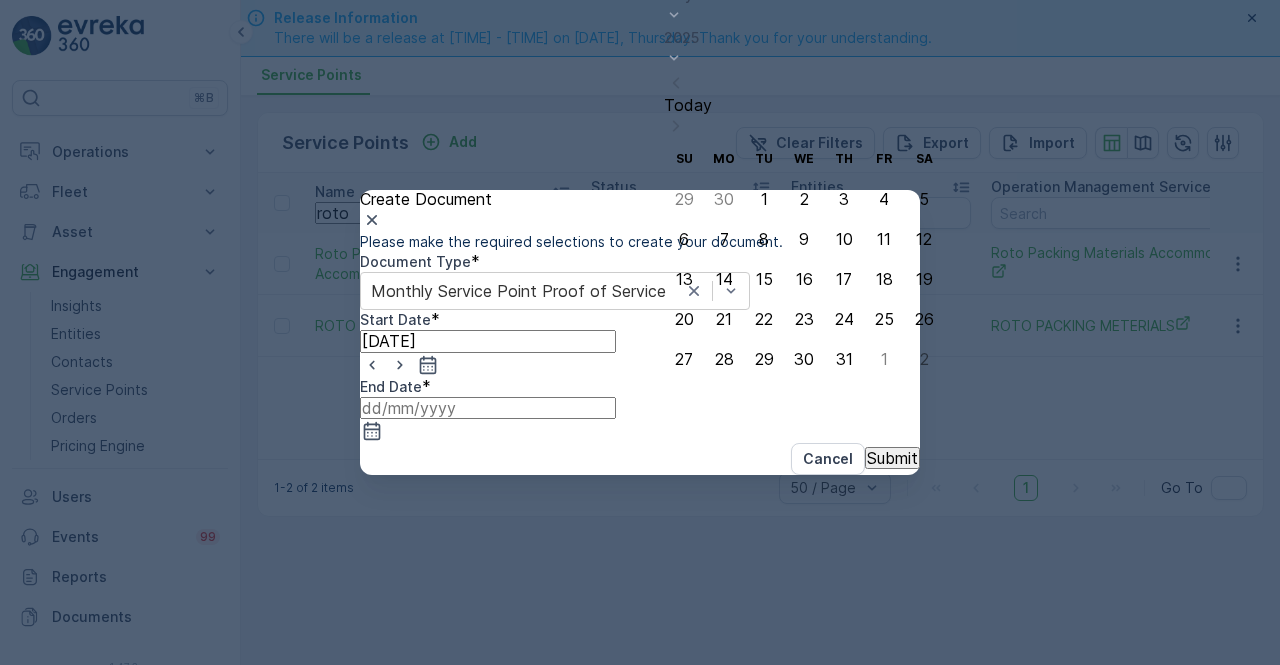 click on "31" at bounding box center (844, 359) 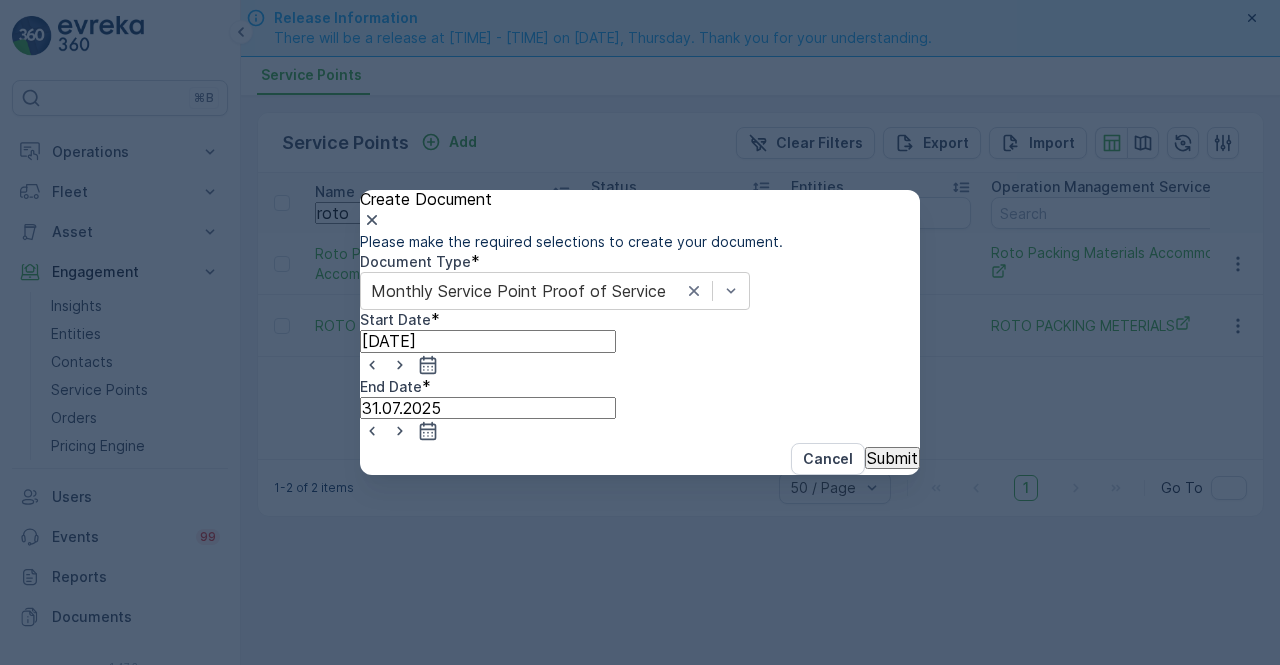 click on "Submit" at bounding box center (892, 458) 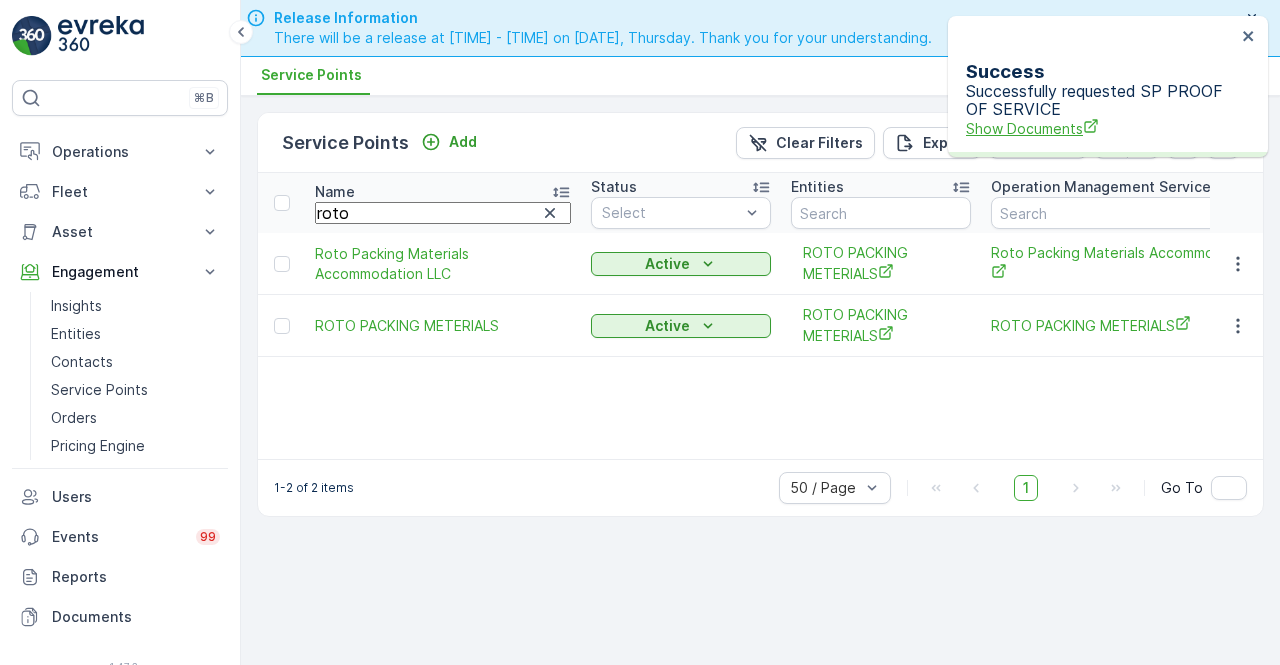 click on "Show Documents" at bounding box center (1101, 128) 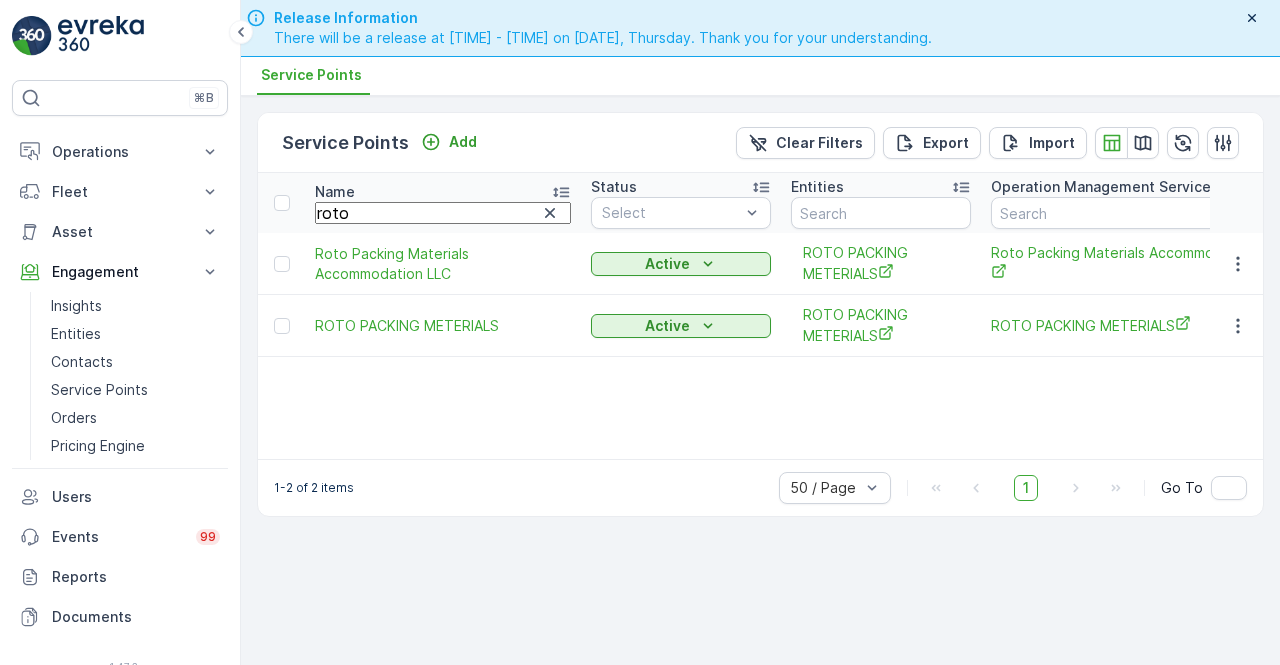 click on "Roto Packing Materials Accommodation LLC" at bounding box center (443, 264) 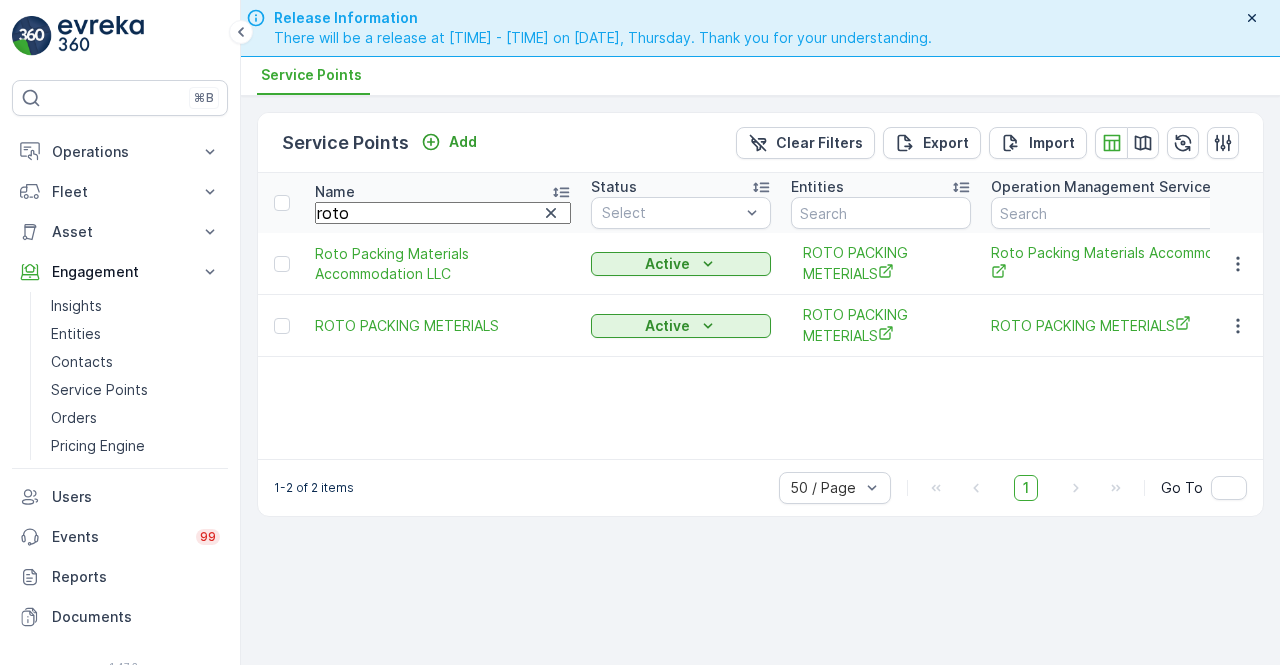 click on "roto" at bounding box center [443, 213] 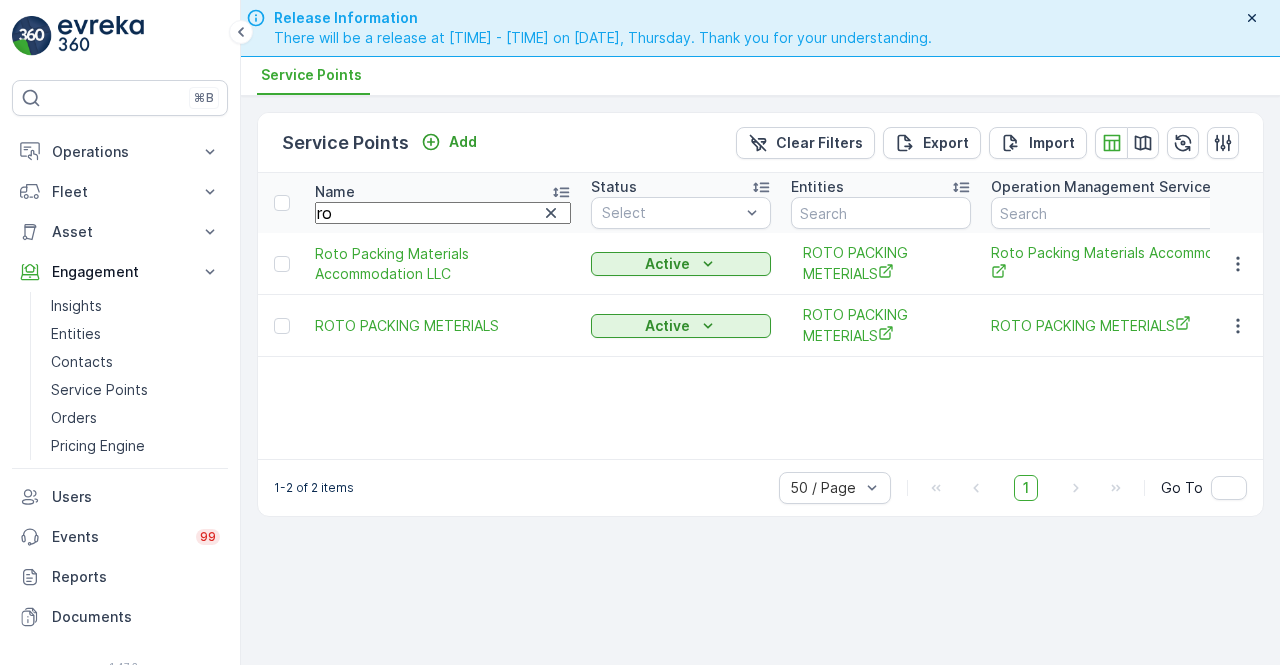 type on "r" 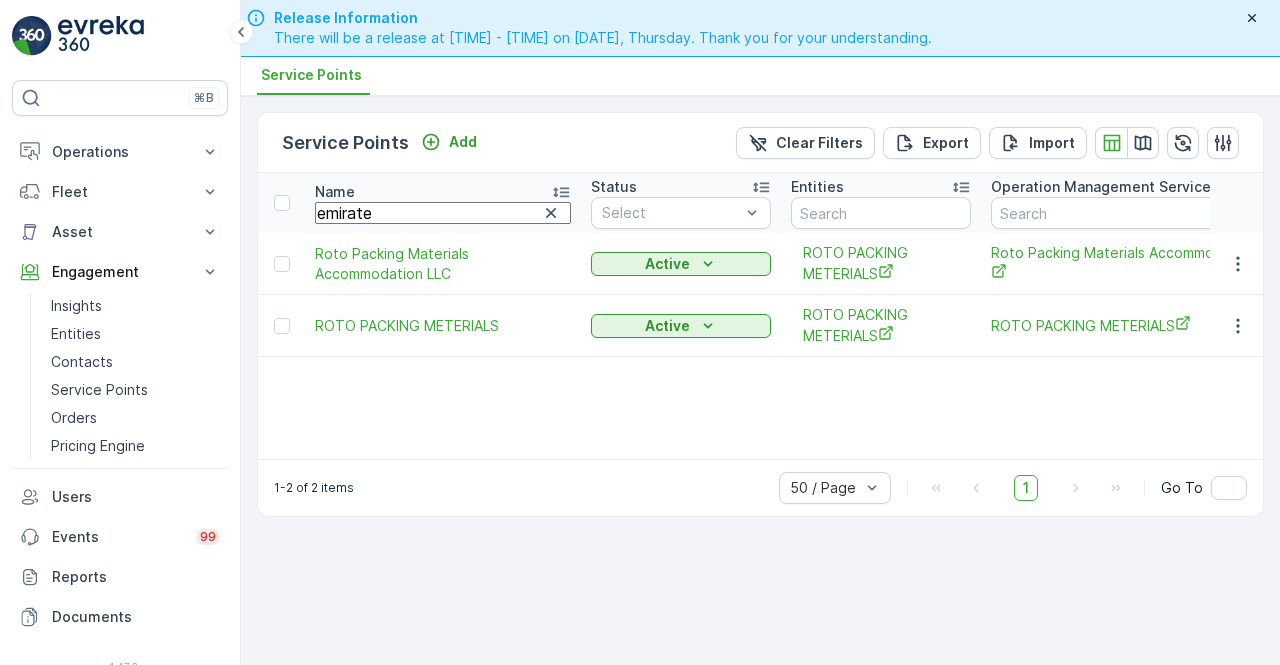 type on "emirates" 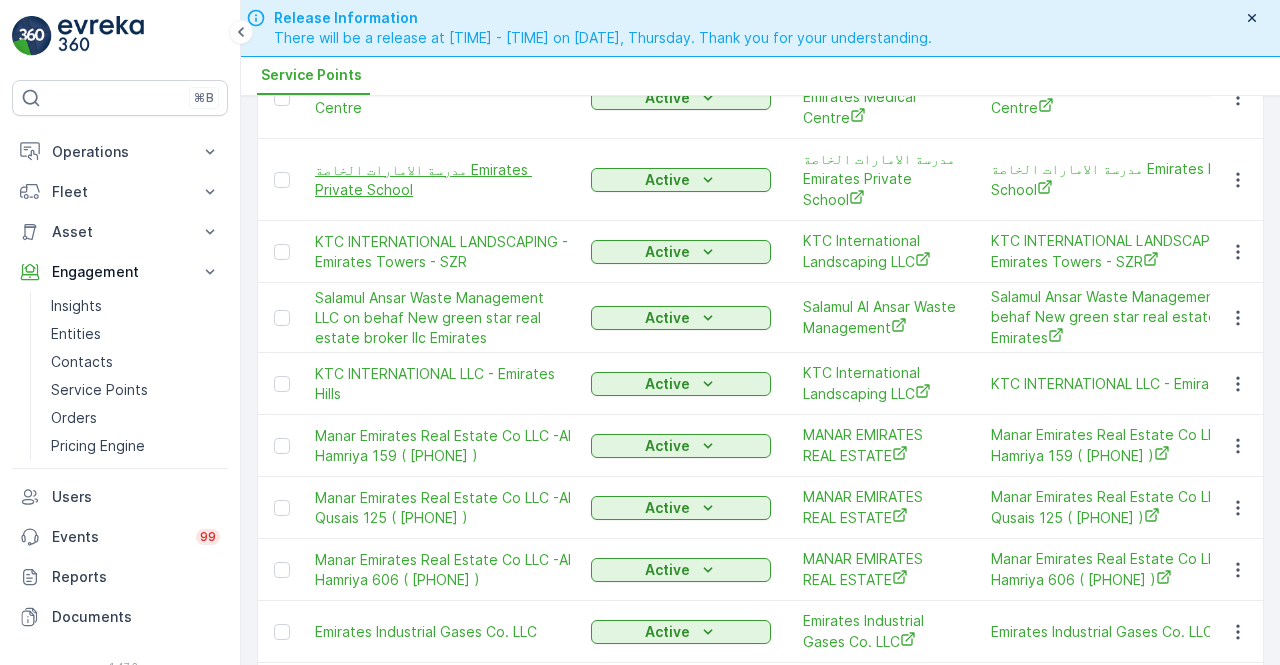 scroll, scrollTop: 0, scrollLeft: 0, axis: both 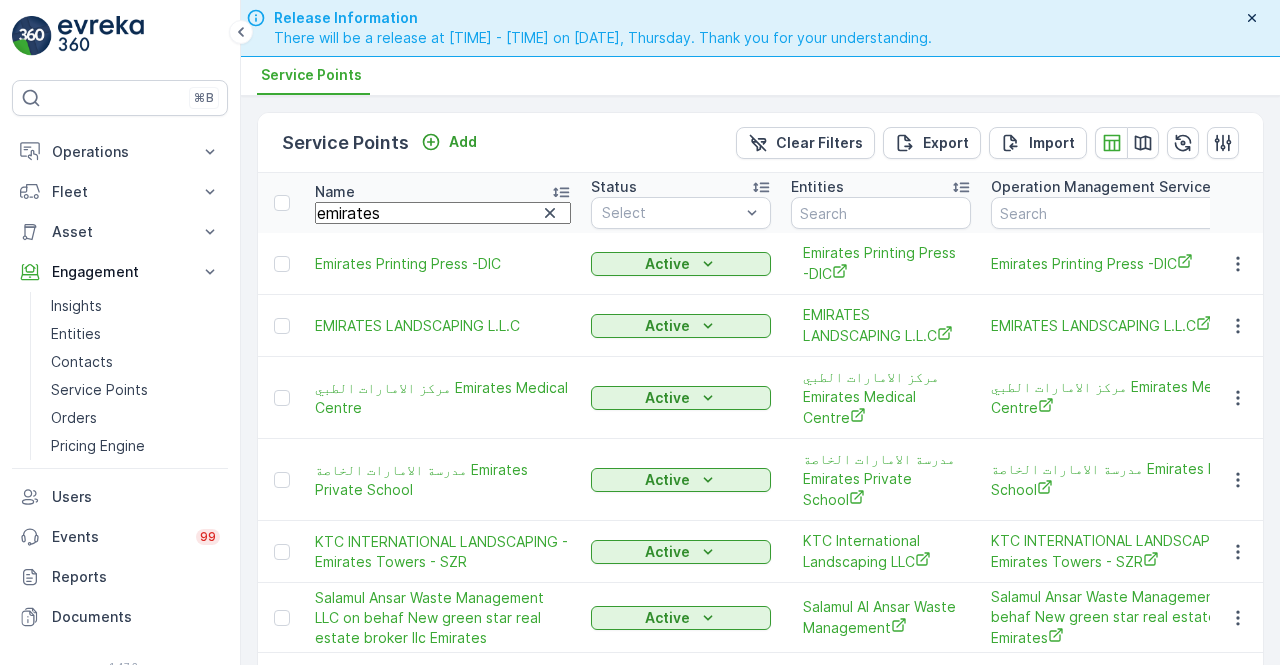 click on "emirates" at bounding box center (443, 213) 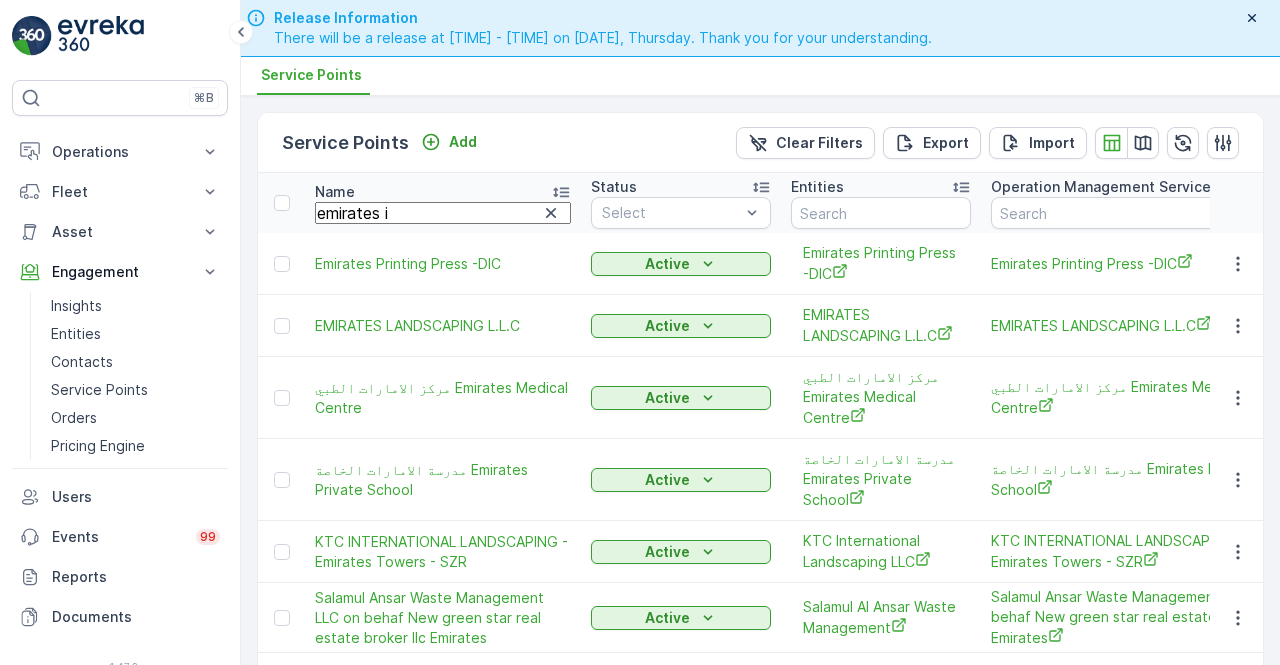 type on "emirates in" 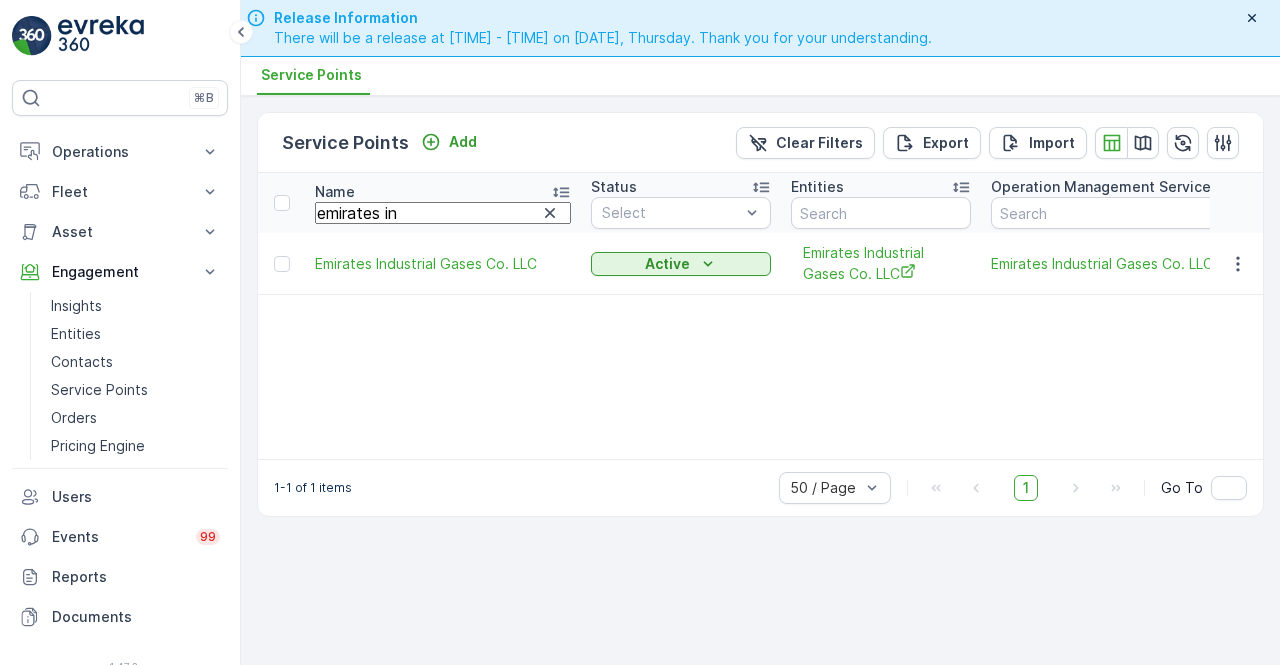 click at bounding box center (1237, 264) 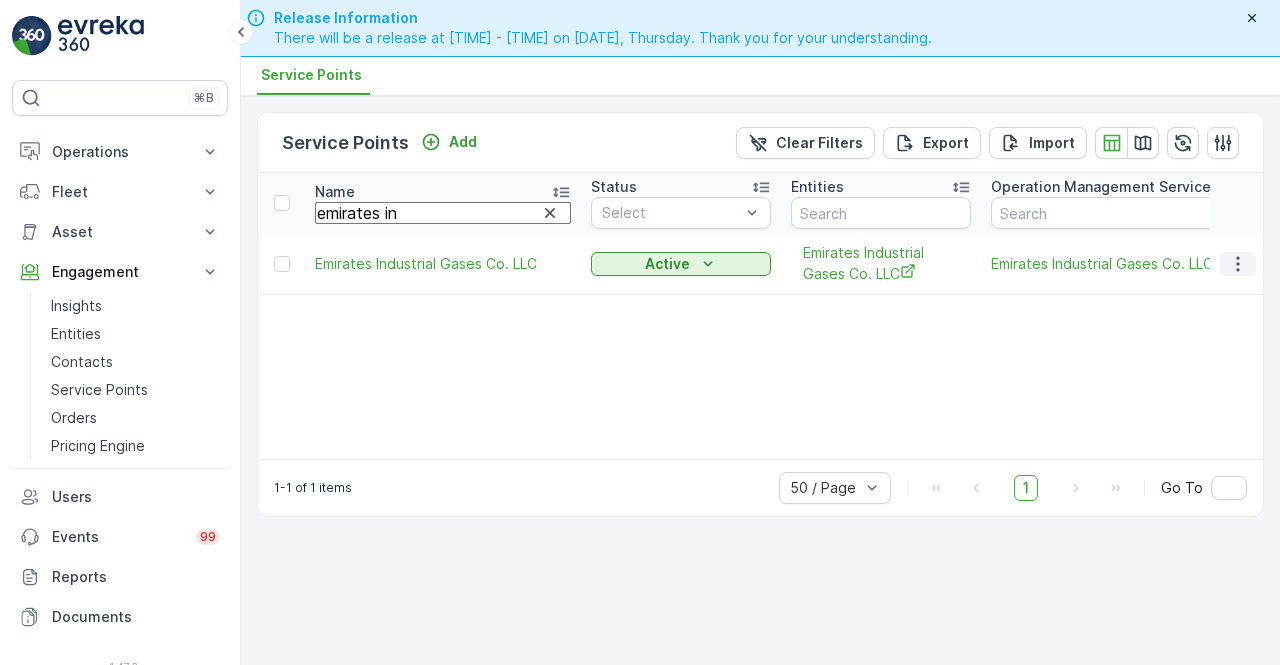 click 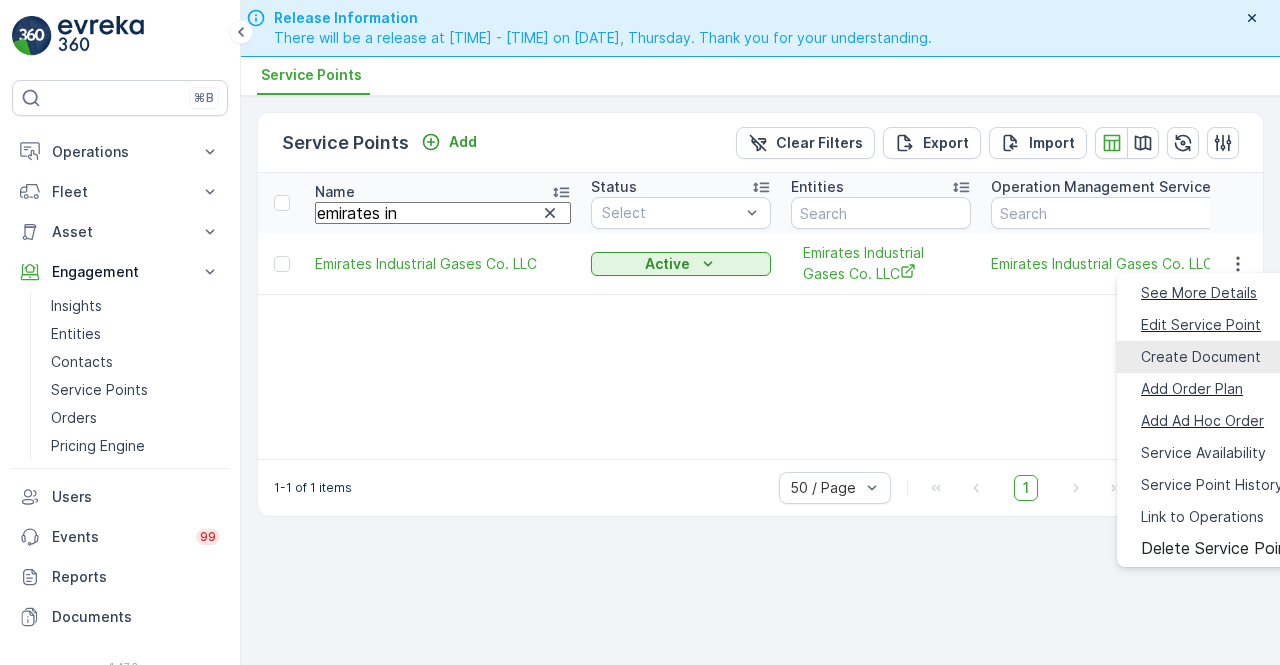 click on "Create Document" at bounding box center [1201, 357] 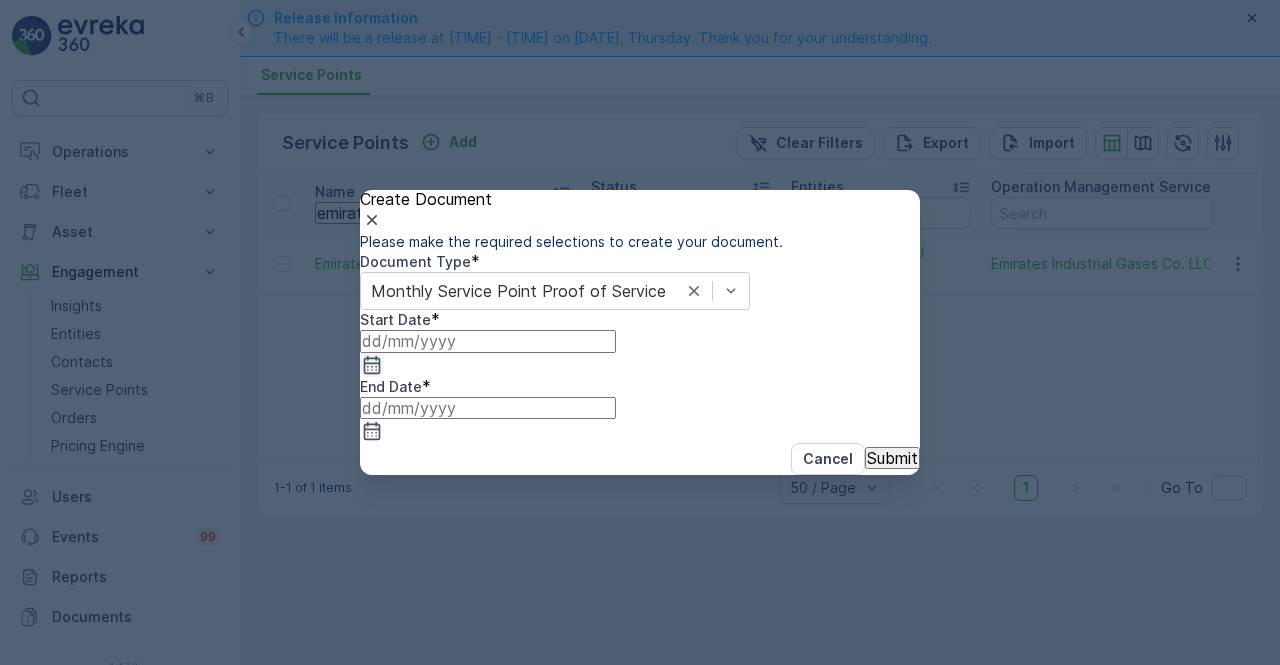 click 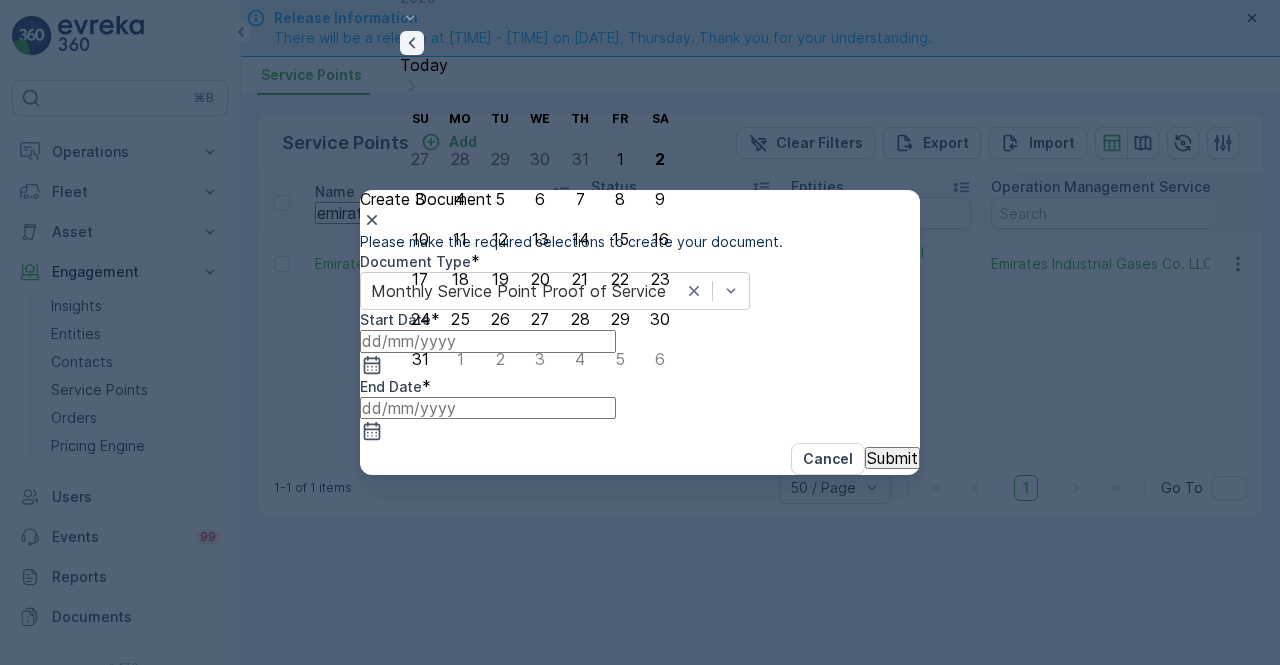 click 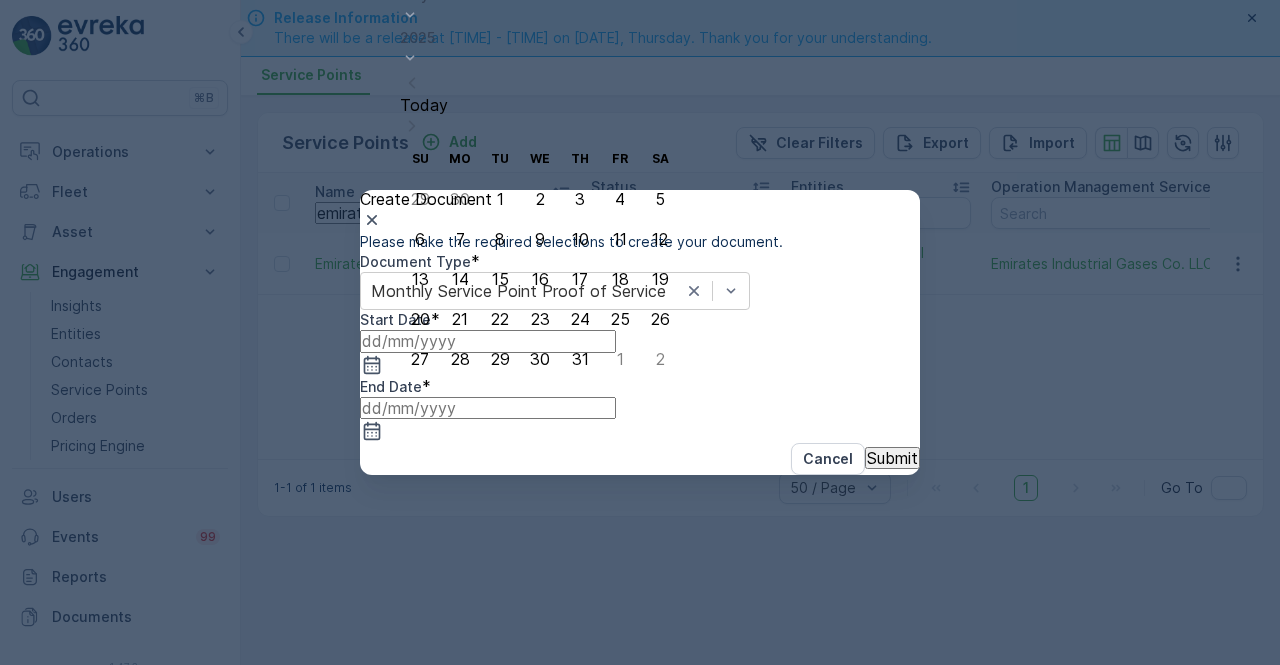click on "1" at bounding box center [500, 199] 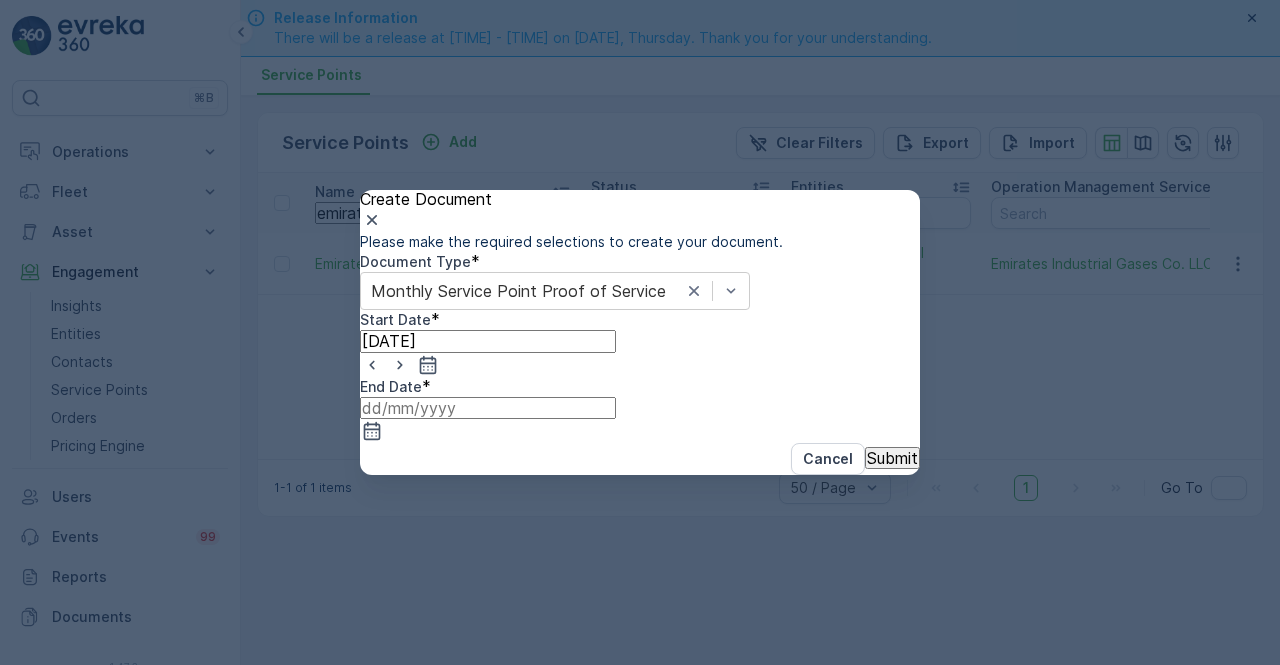 drag, startPoint x: 886, startPoint y: 416, endPoint x: 877, endPoint y: 397, distance: 21.023796 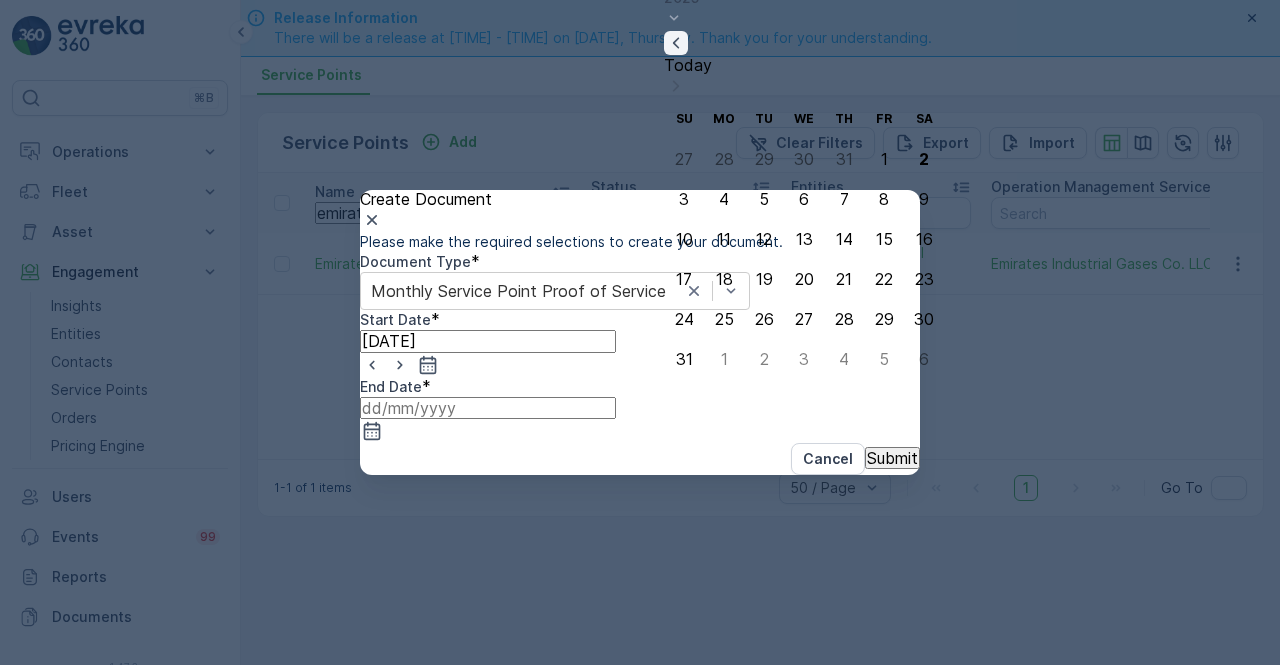 click 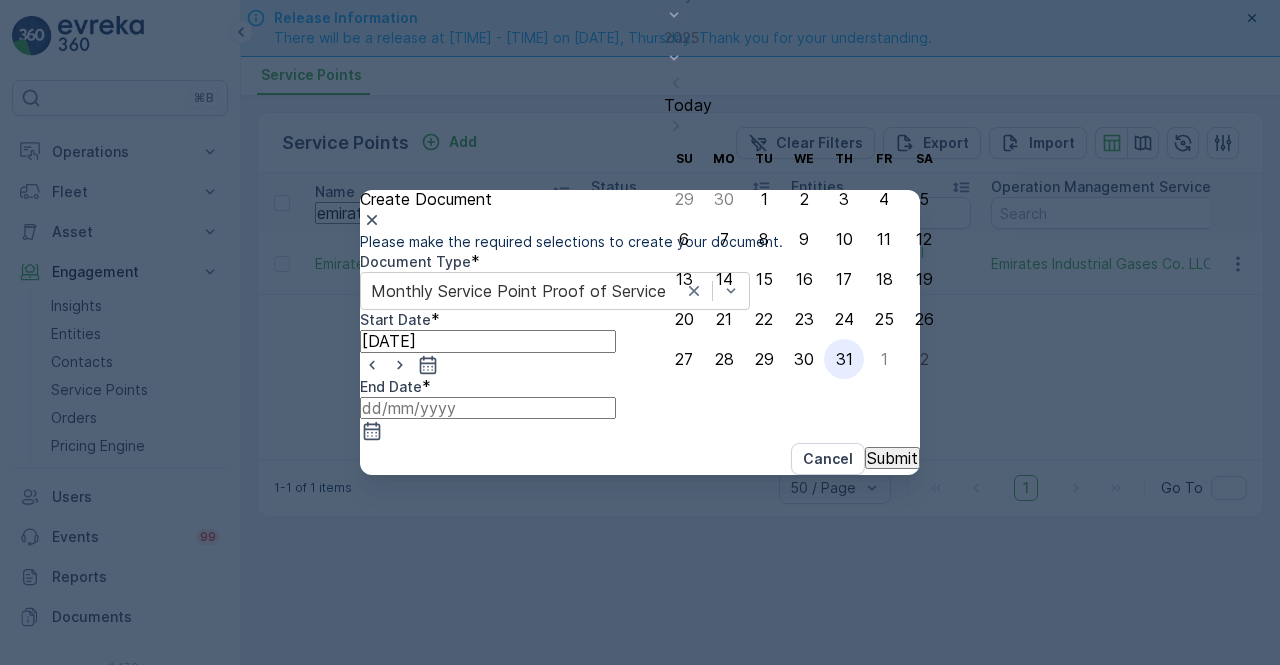 click on "31" at bounding box center (844, 359) 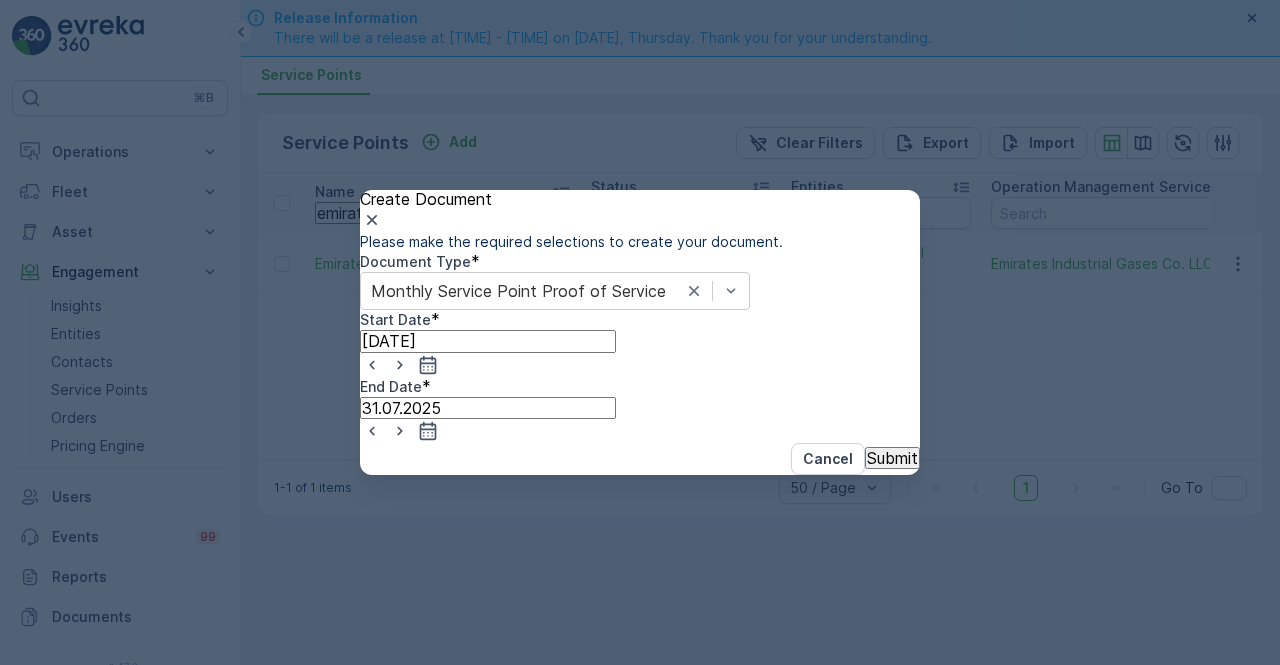 click on "Submit" at bounding box center [892, 458] 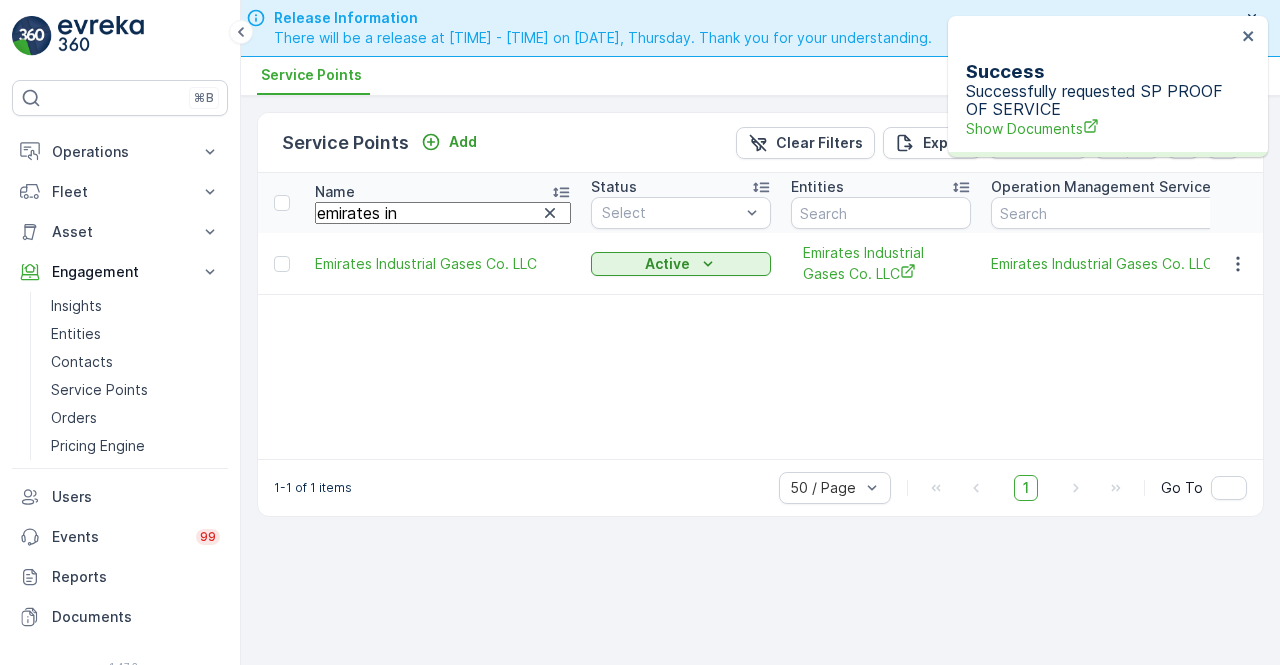 drag, startPoint x: 1057, startPoint y: 89, endPoint x: 1048, endPoint y: 97, distance: 12.0415945 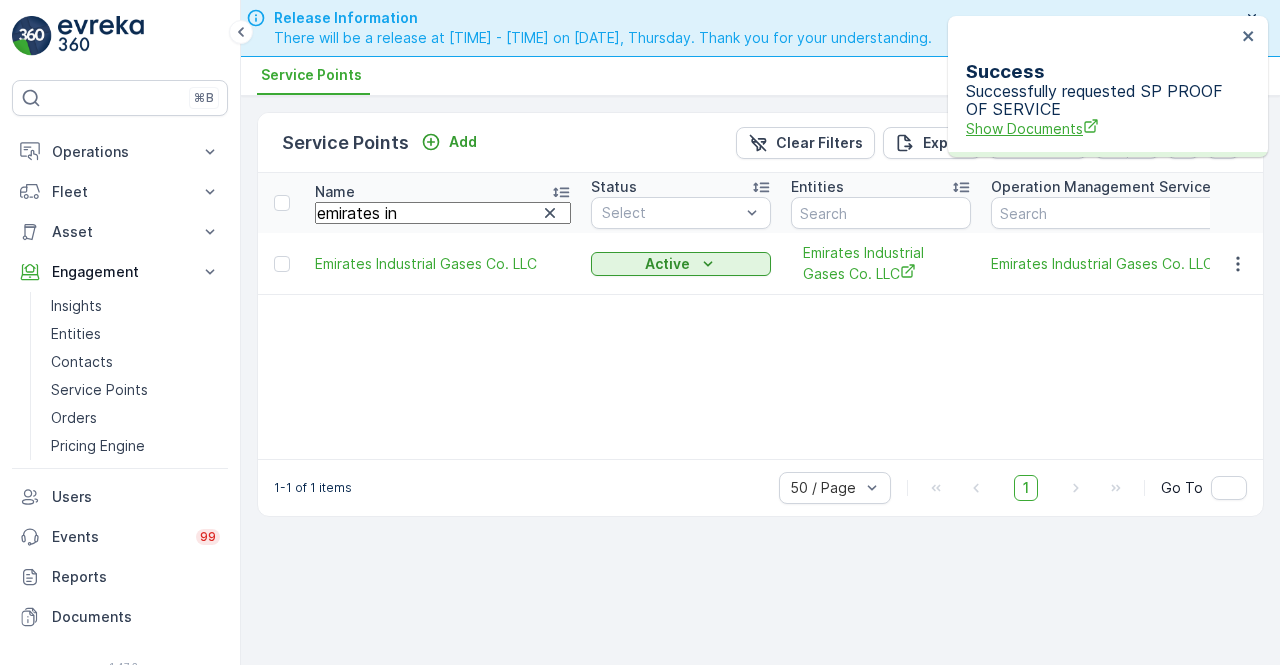 click on "Successfully requested SP PROOF OF SERVICE   Show Documents" at bounding box center [1101, 110] 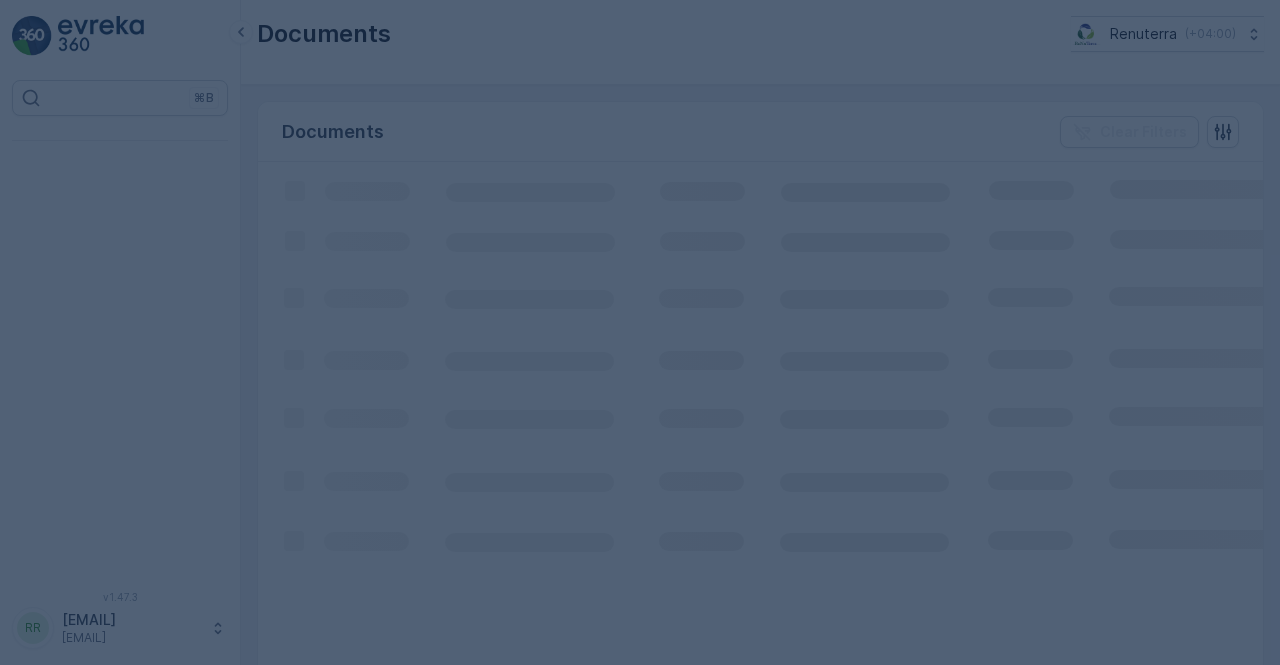 scroll, scrollTop: 0, scrollLeft: 0, axis: both 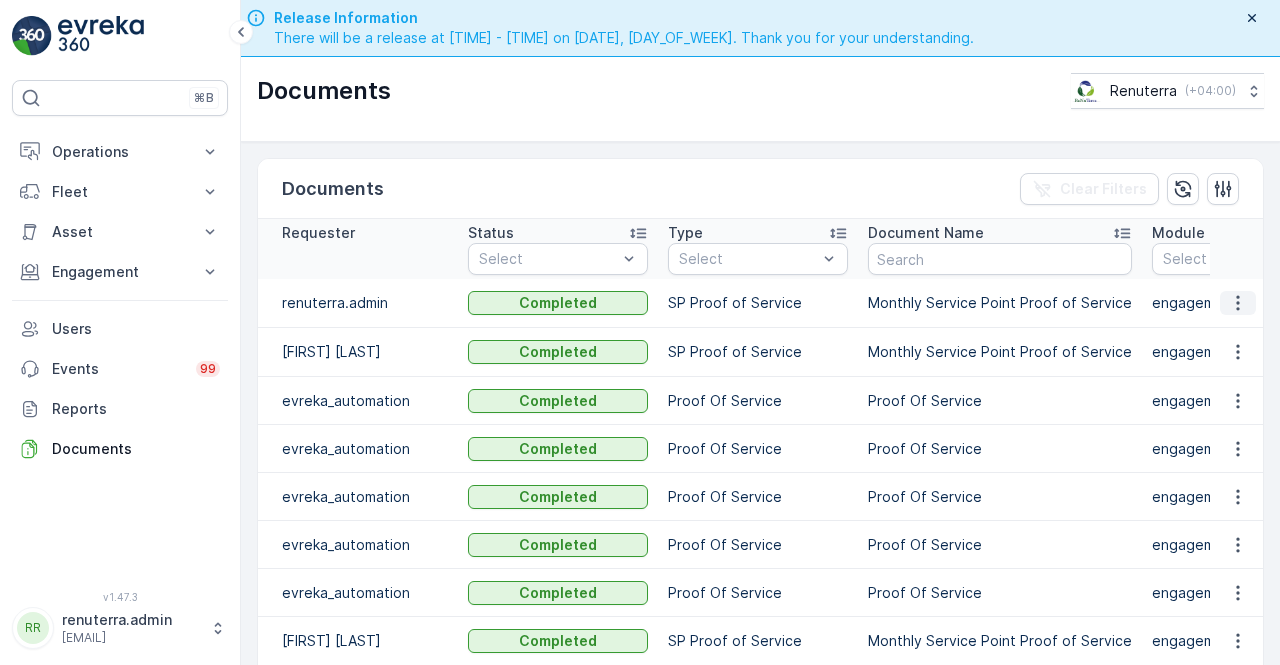 click 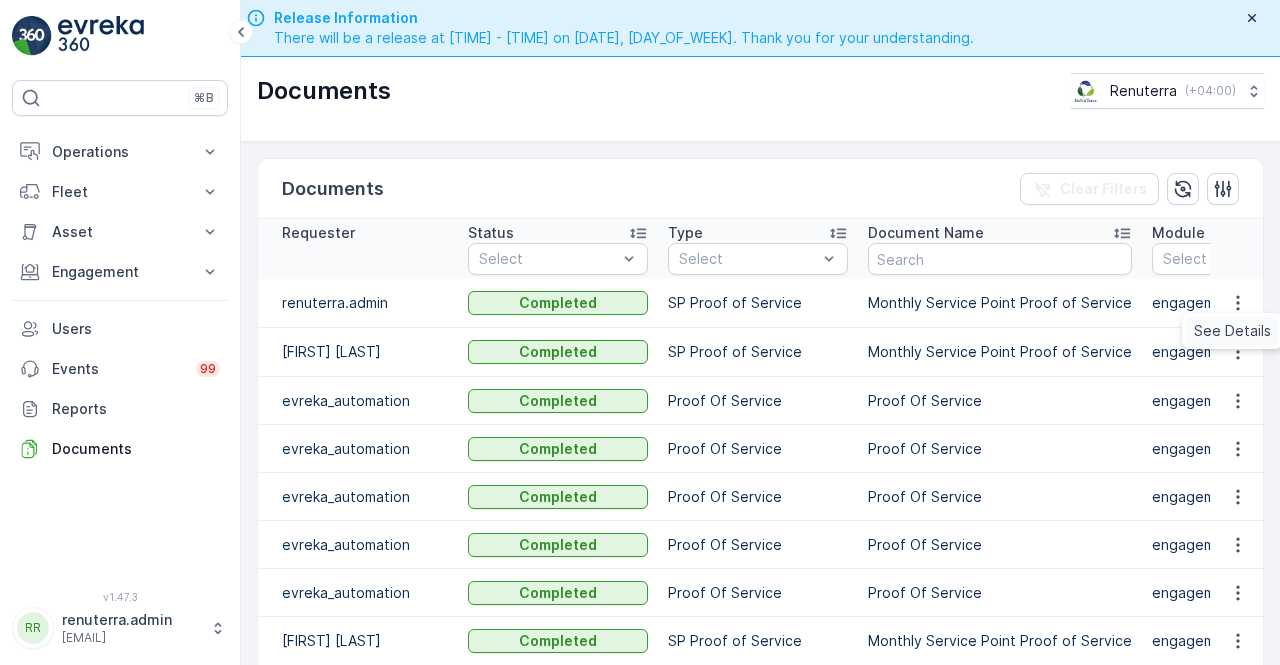 click on "See Details" at bounding box center [1232, 331] 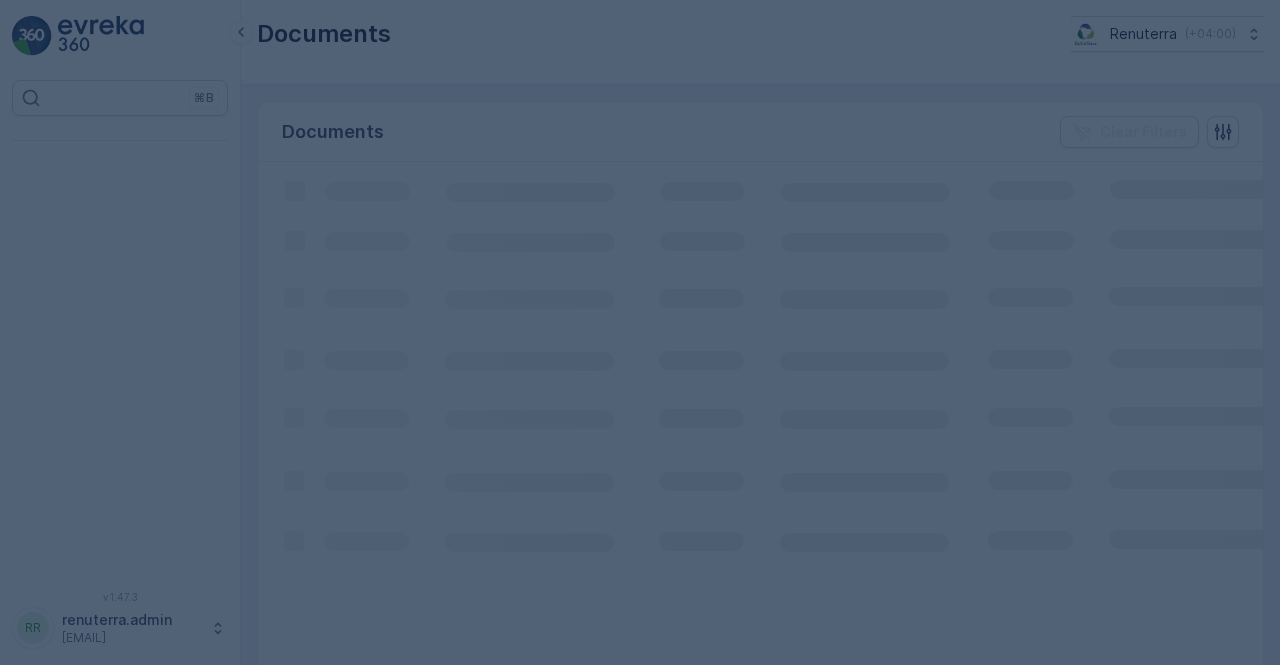 scroll, scrollTop: 0, scrollLeft: 0, axis: both 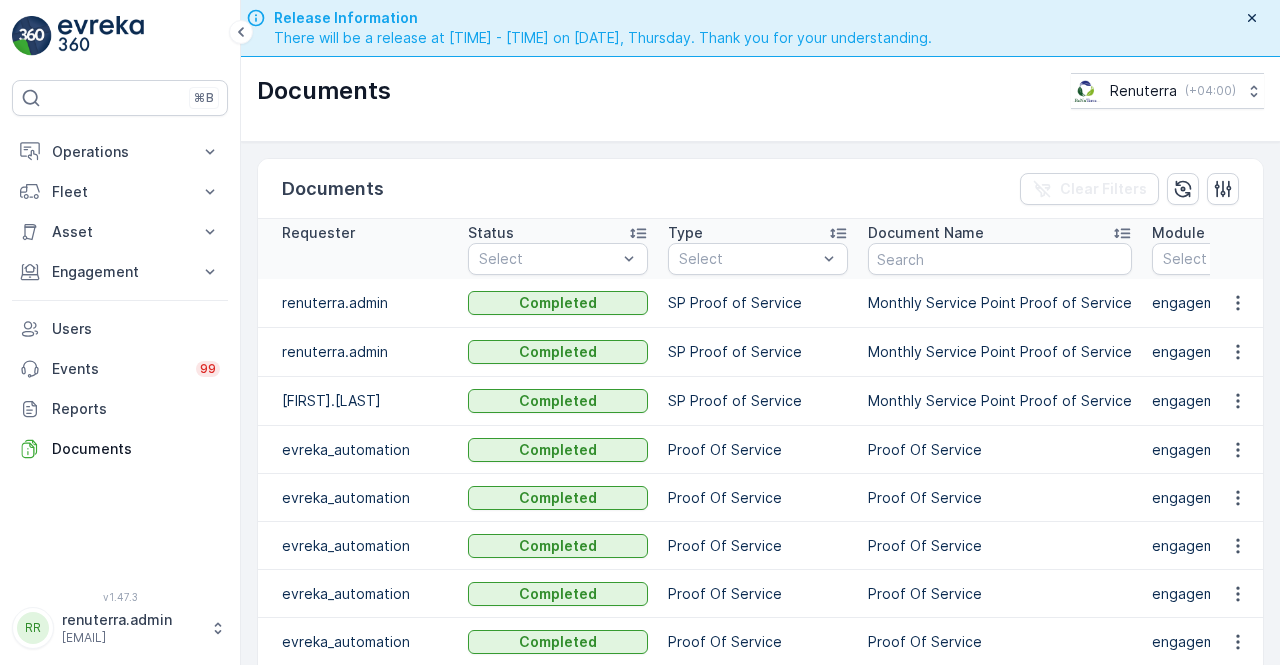 click 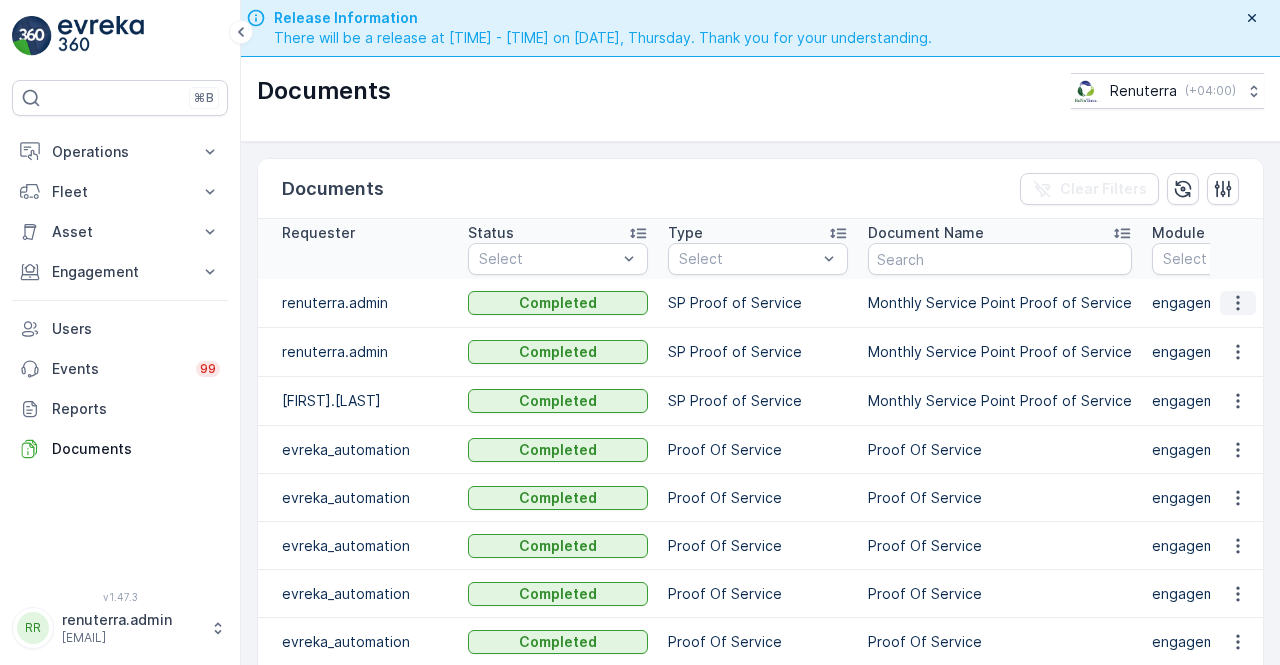 click 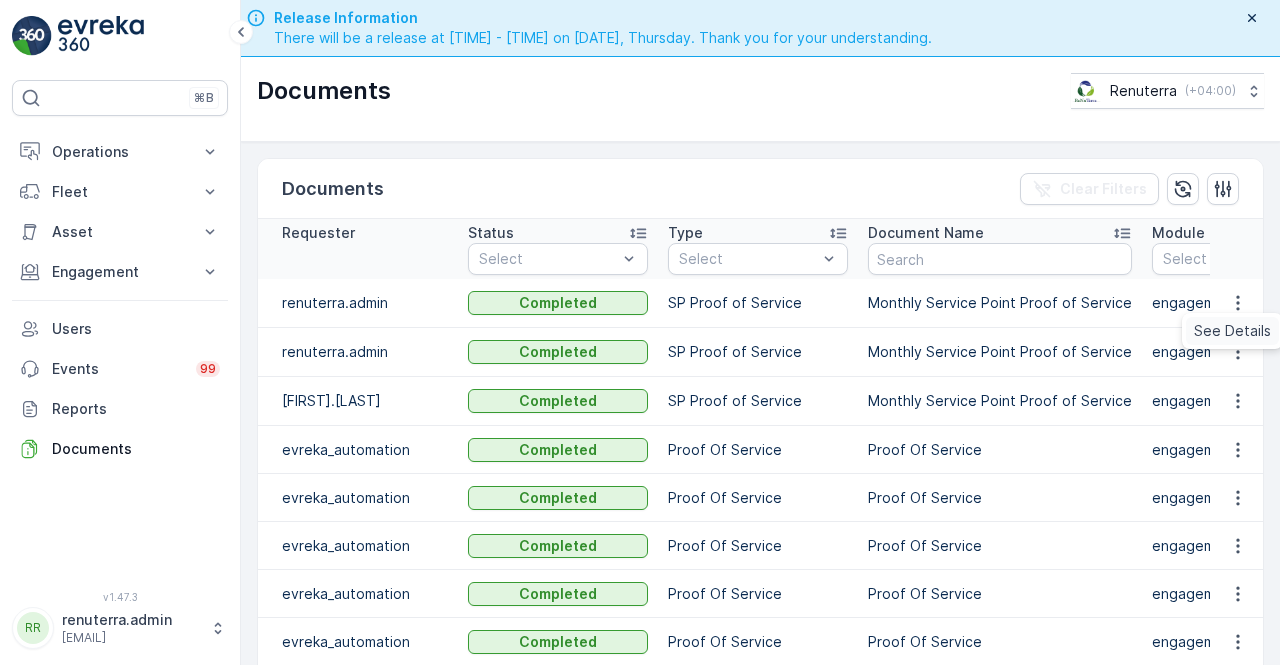 click on "See Details" at bounding box center [1232, 331] 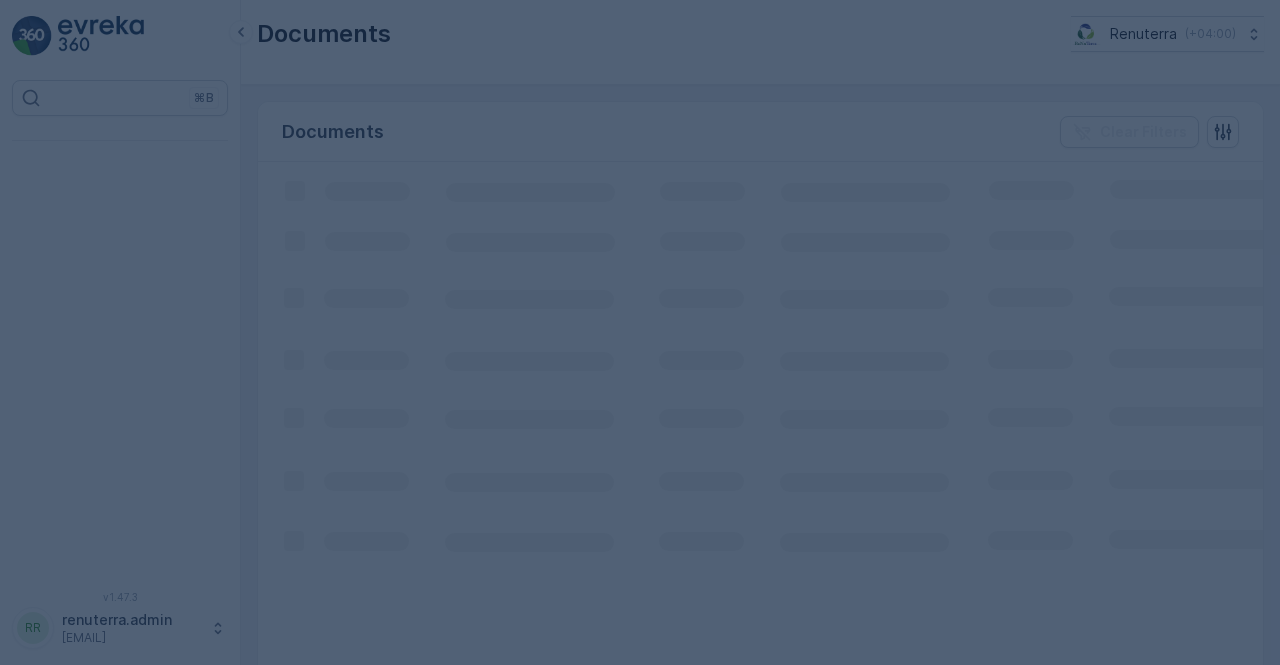 scroll, scrollTop: 0, scrollLeft: 0, axis: both 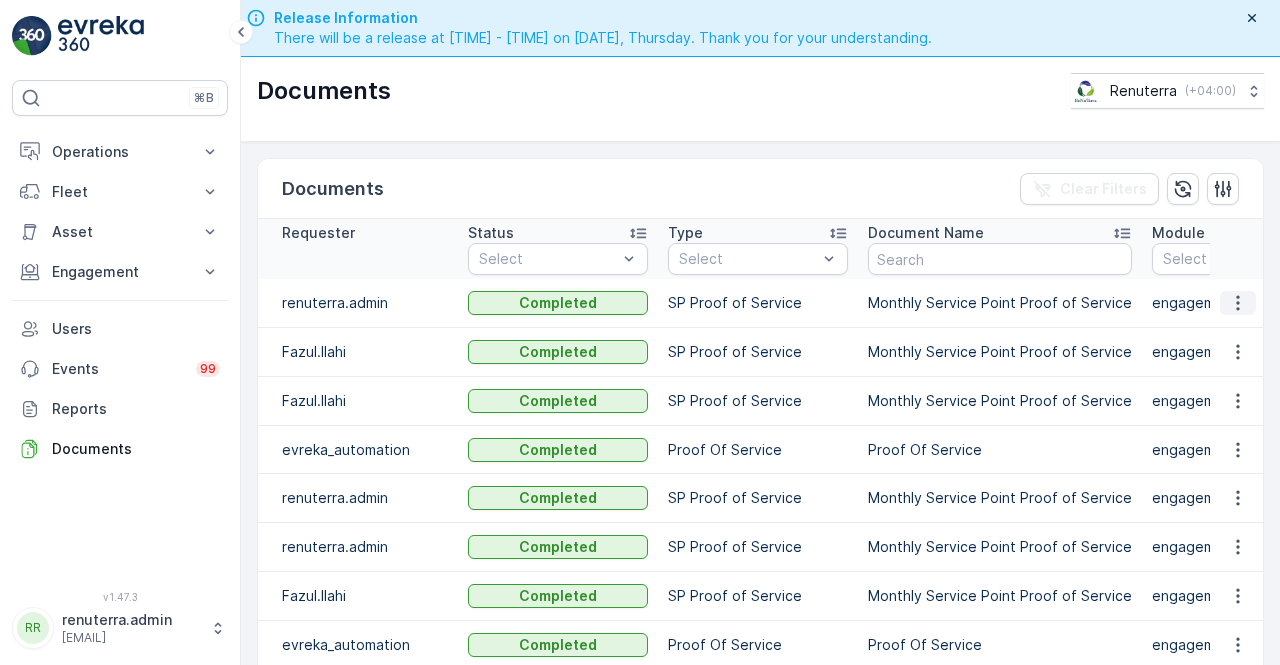 click 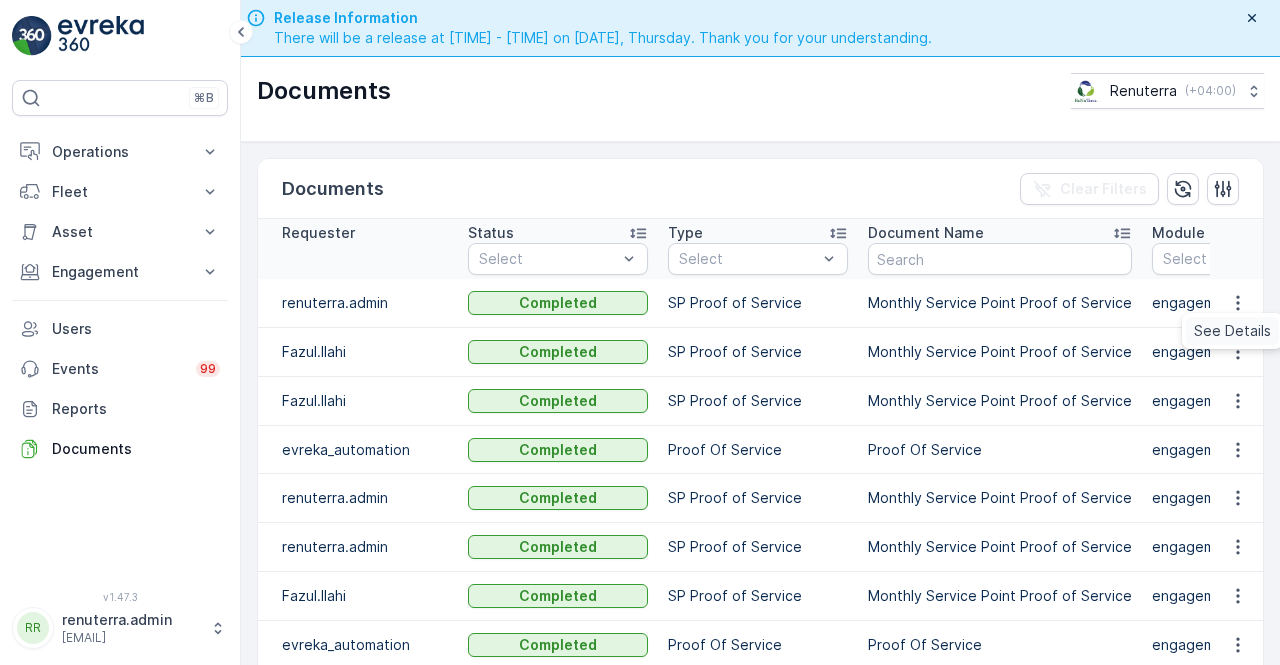 click on "See Details" at bounding box center (1232, 331) 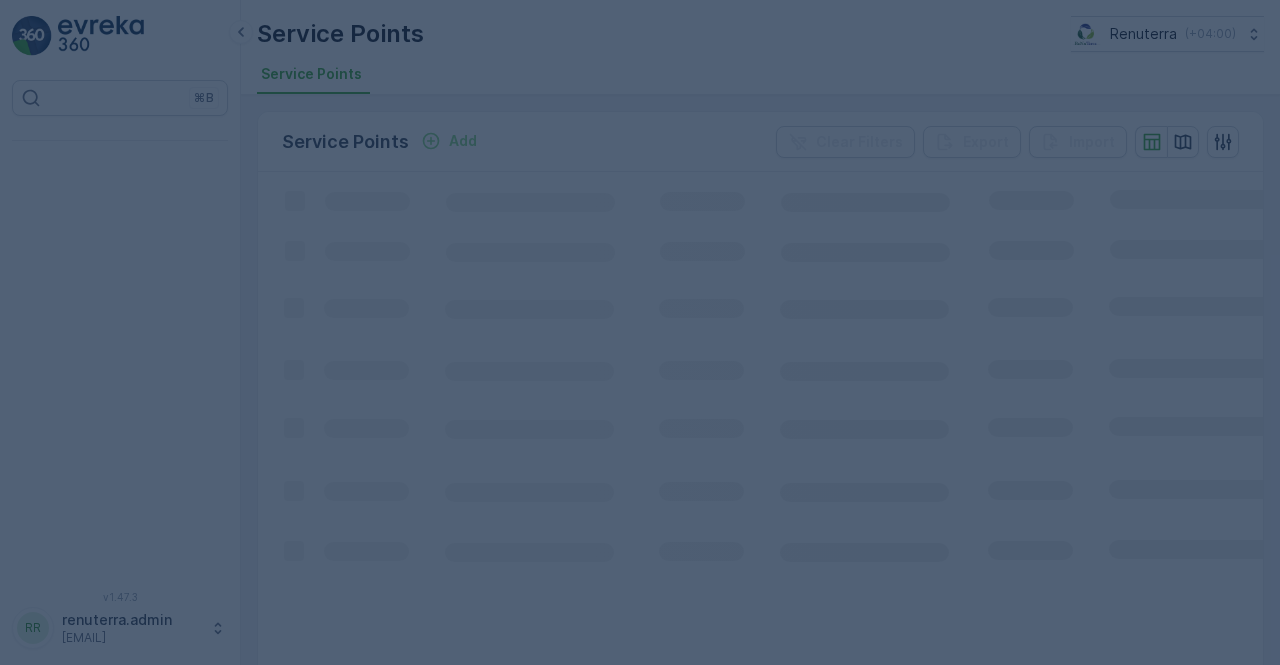 scroll, scrollTop: 0, scrollLeft: 0, axis: both 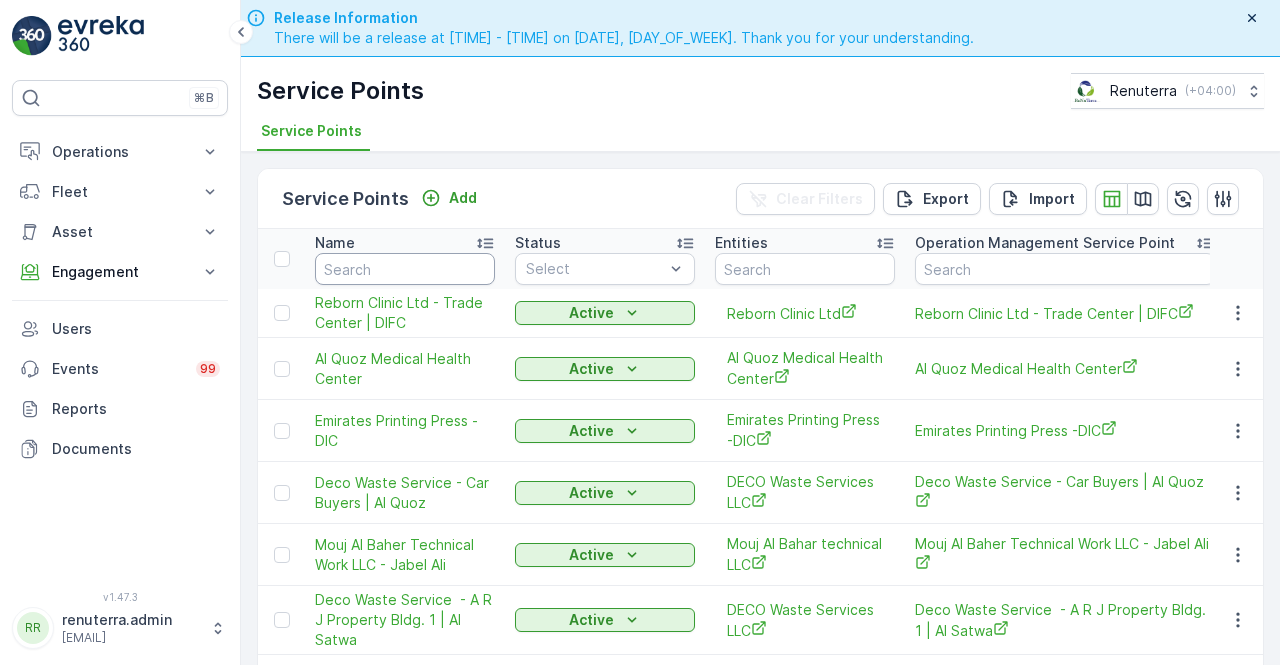 click at bounding box center (405, 269) 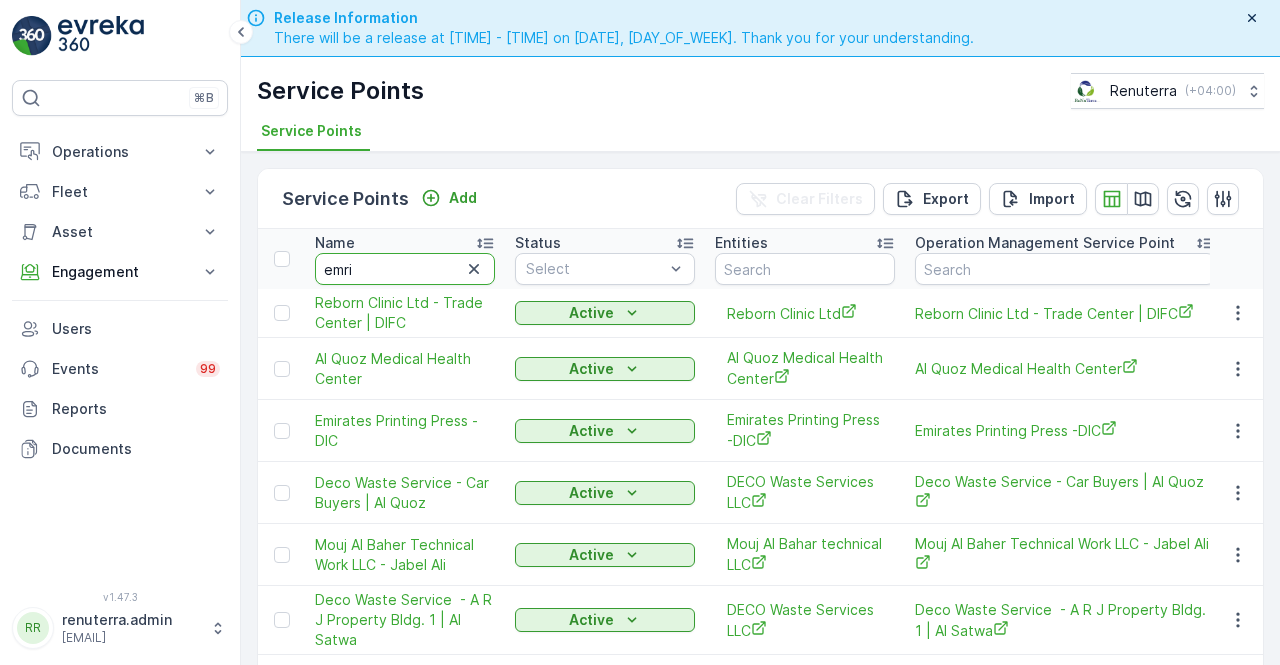 type on "emril" 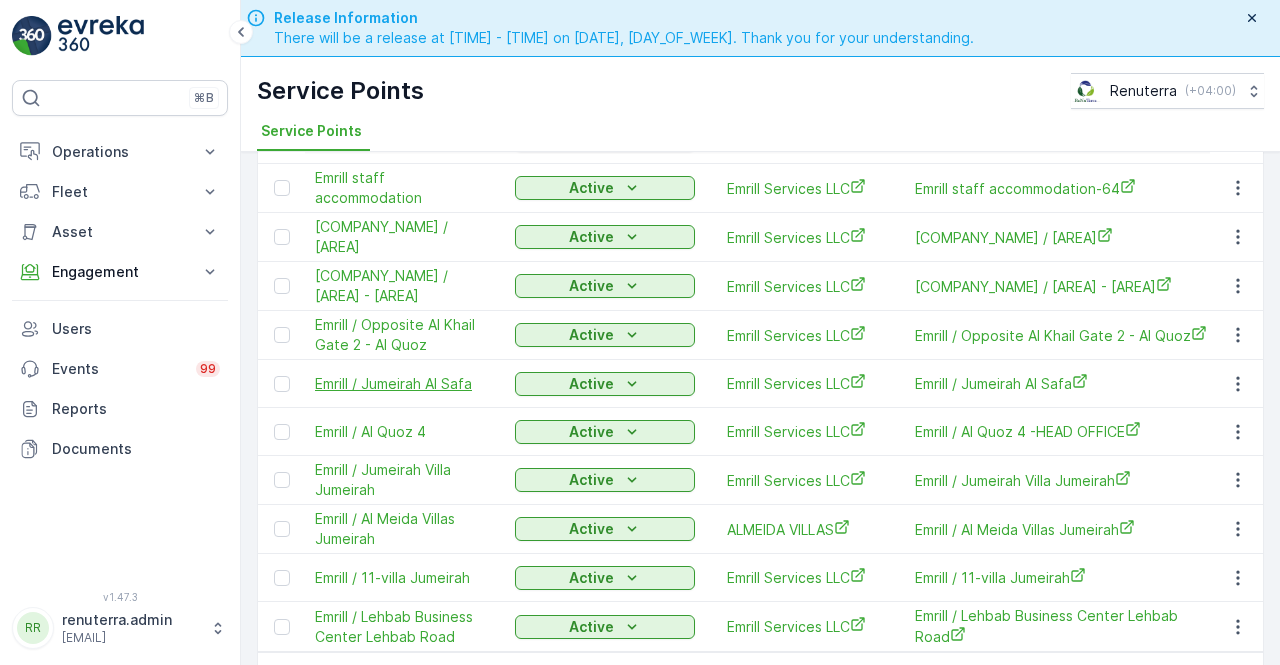 scroll, scrollTop: 527, scrollLeft: 0, axis: vertical 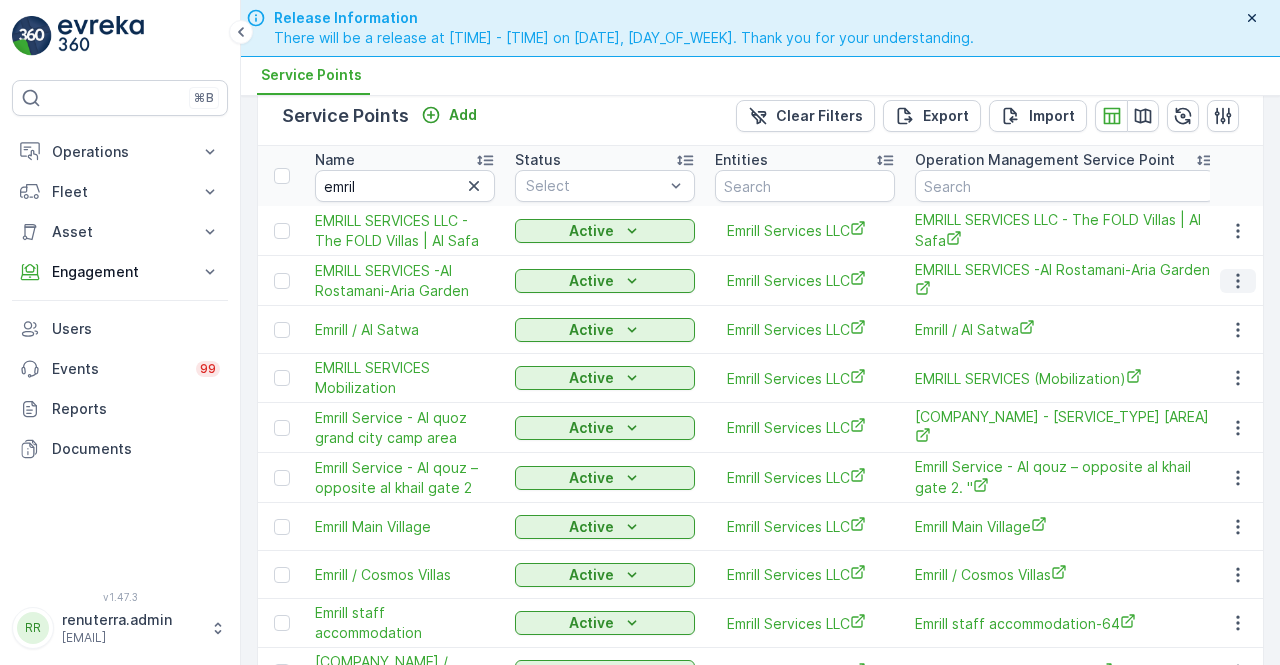click 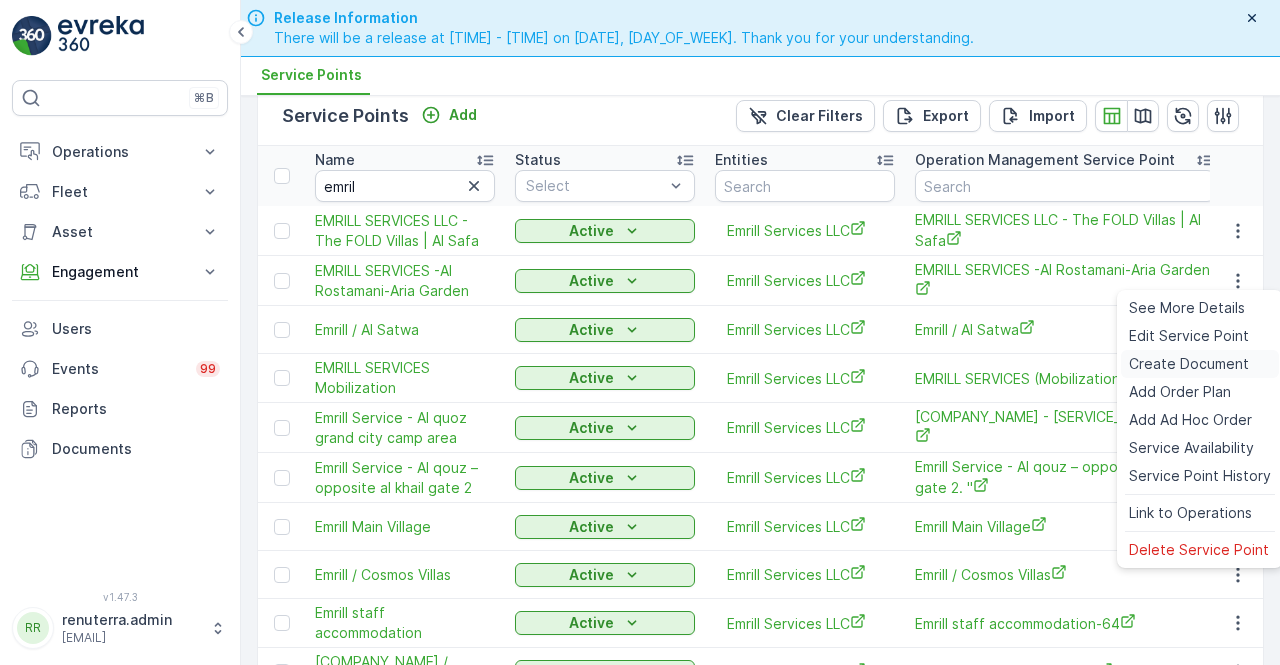 click on "Create Document" at bounding box center [1189, 364] 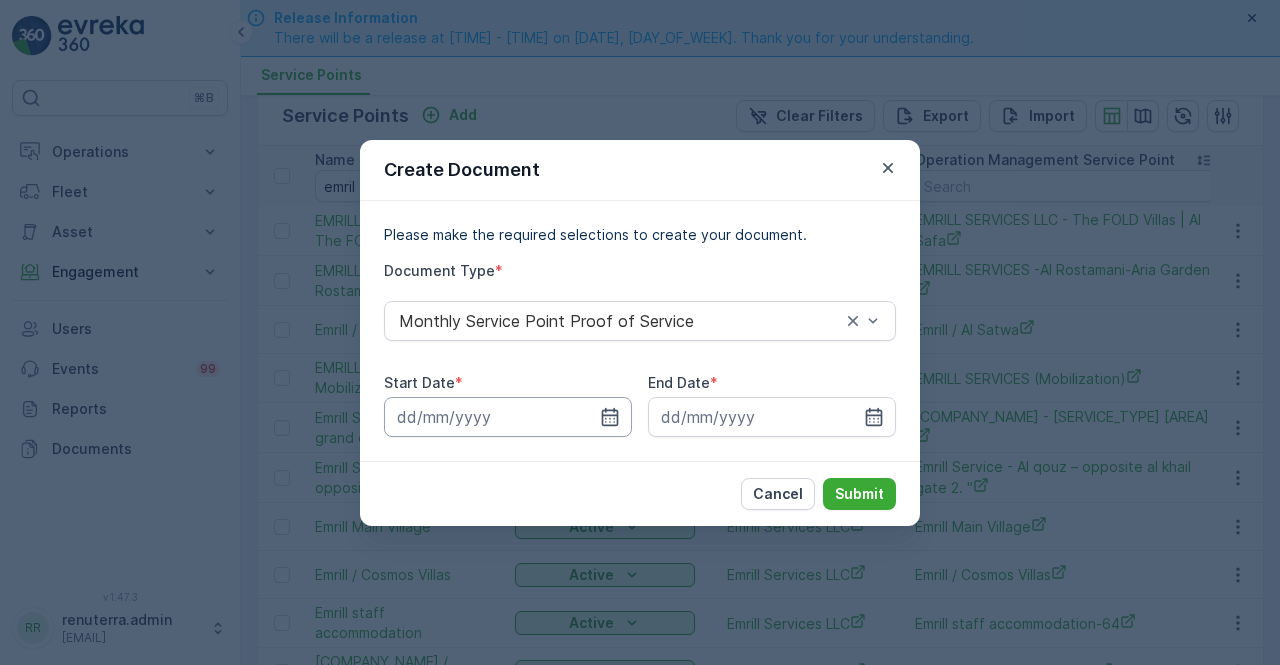 drag, startPoint x: 618, startPoint y: 425, endPoint x: 602, endPoint y: 402, distance: 28.01785 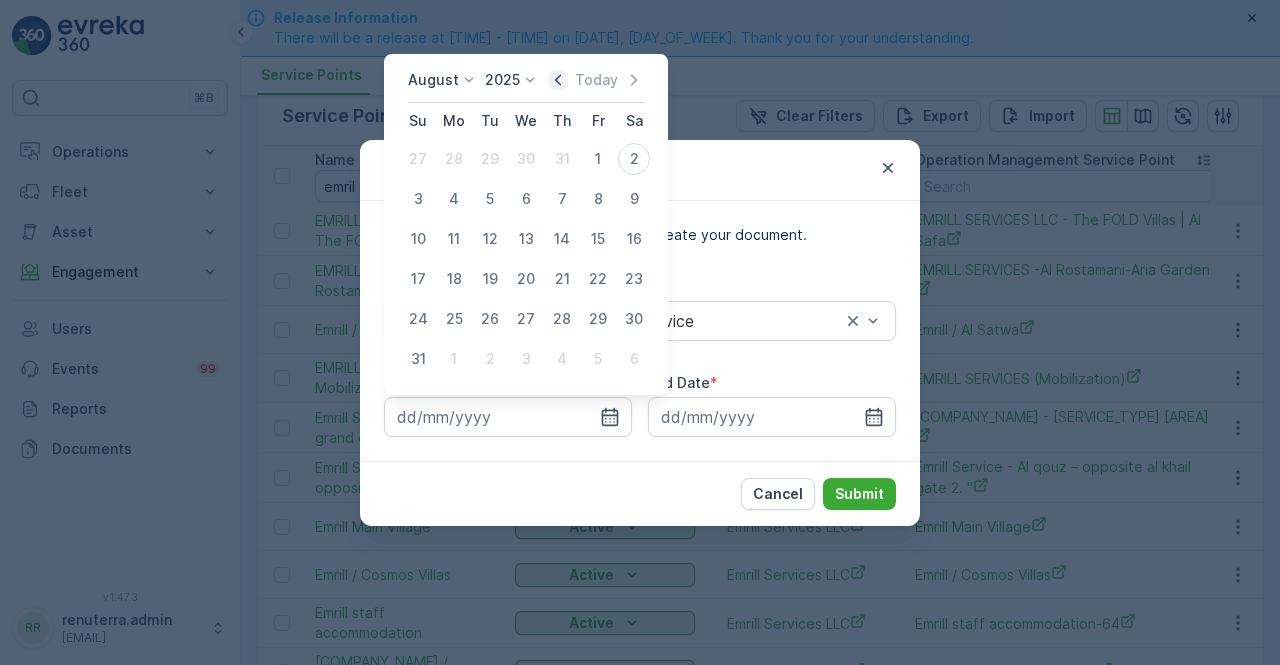 click 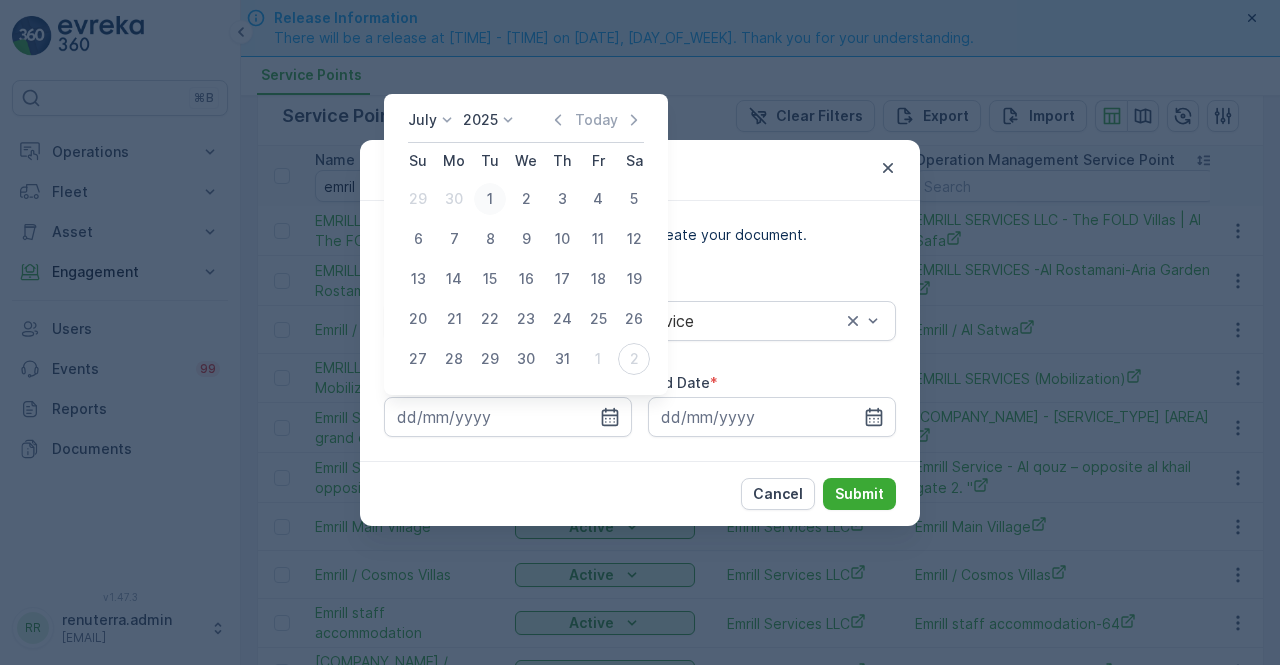 click on "1" at bounding box center (490, 199) 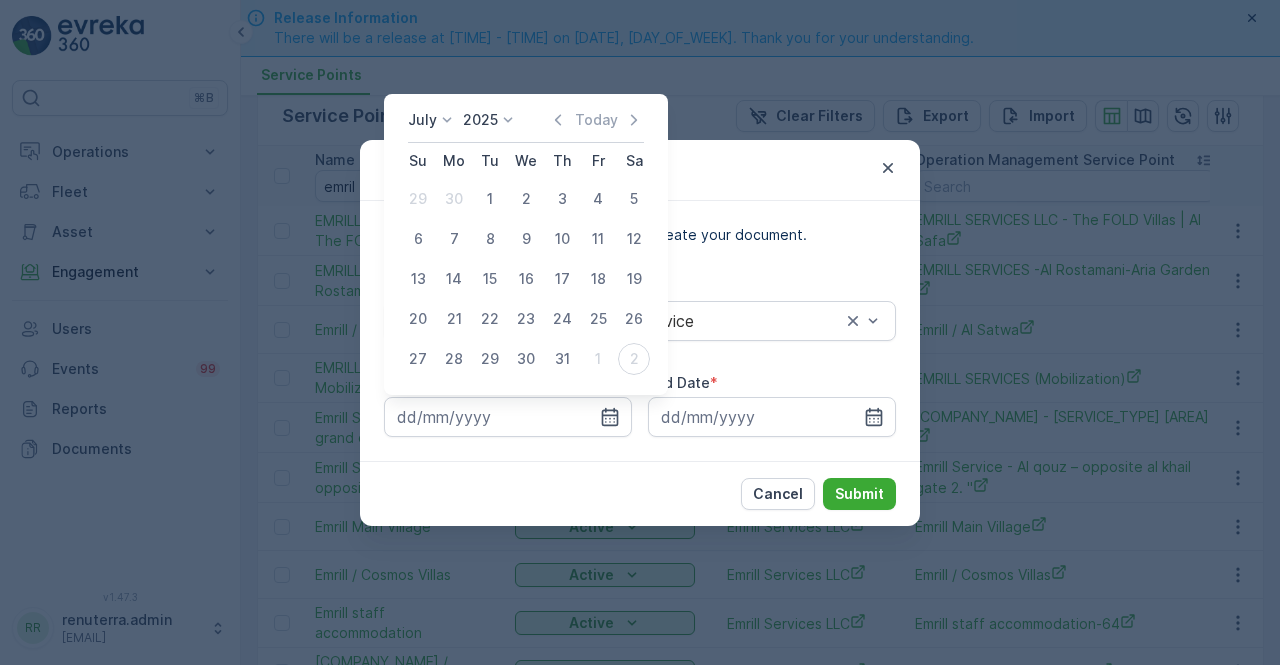 type on "01.07.2025" 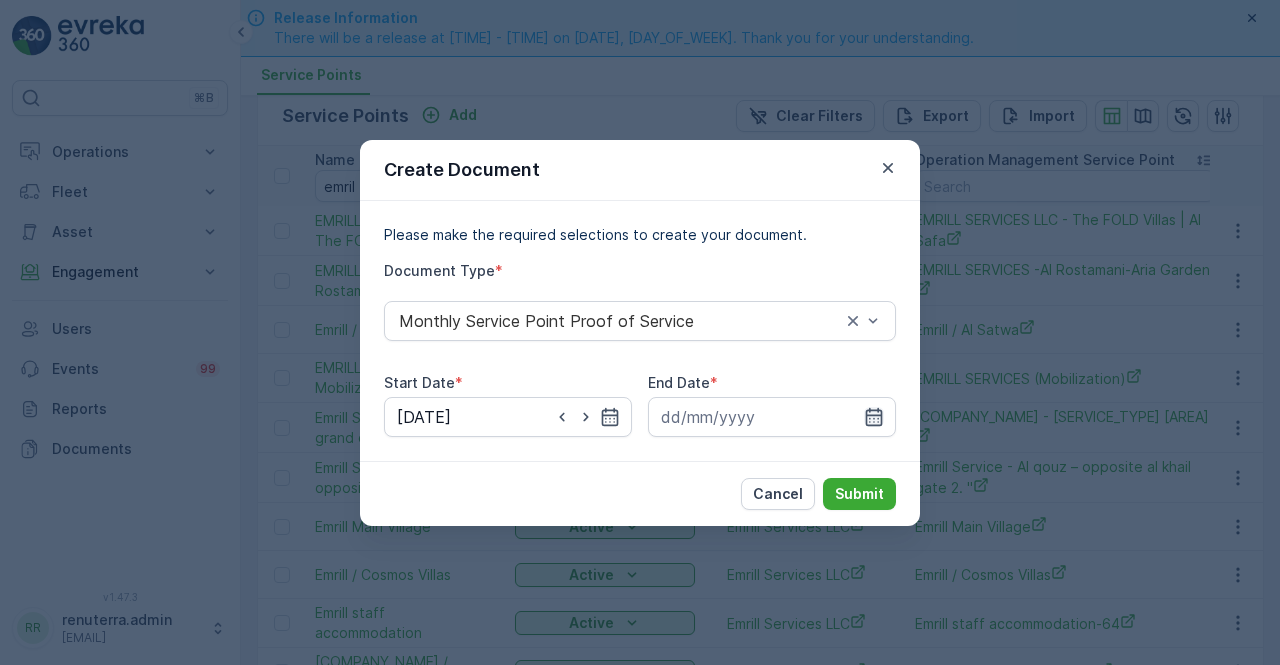 click at bounding box center [772, 417] 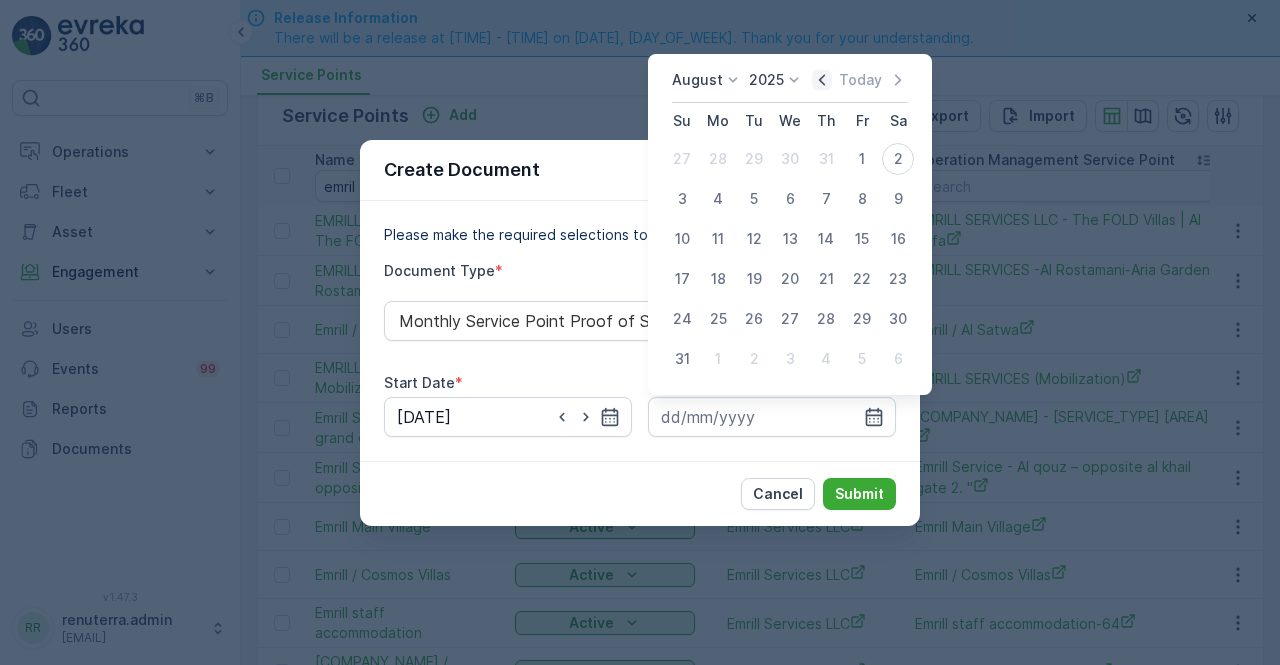 click 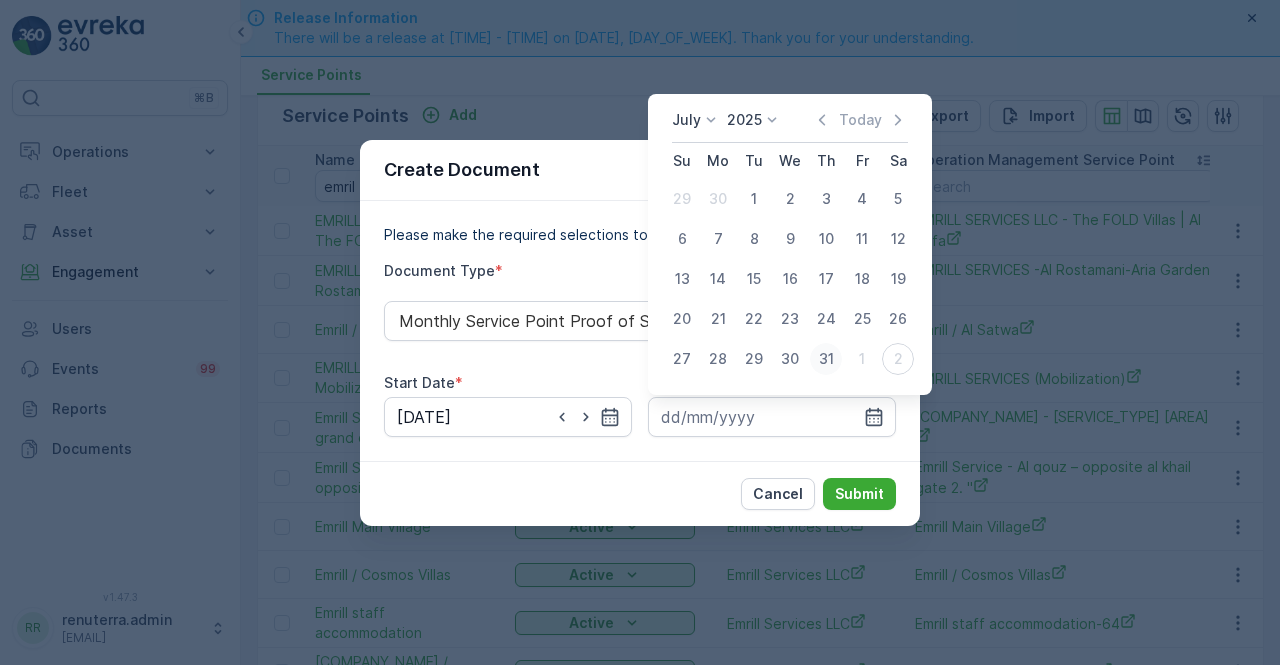 click on "31" at bounding box center [826, 359] 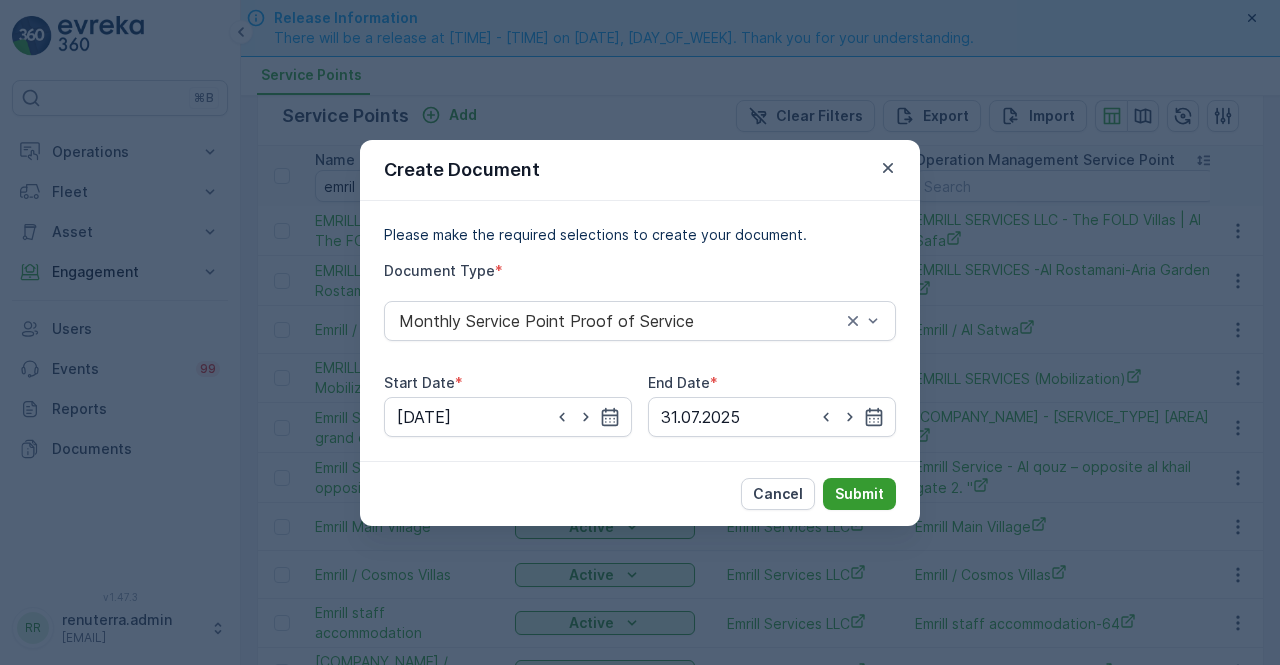 click on "Submit" at bounding box center (859, 494) 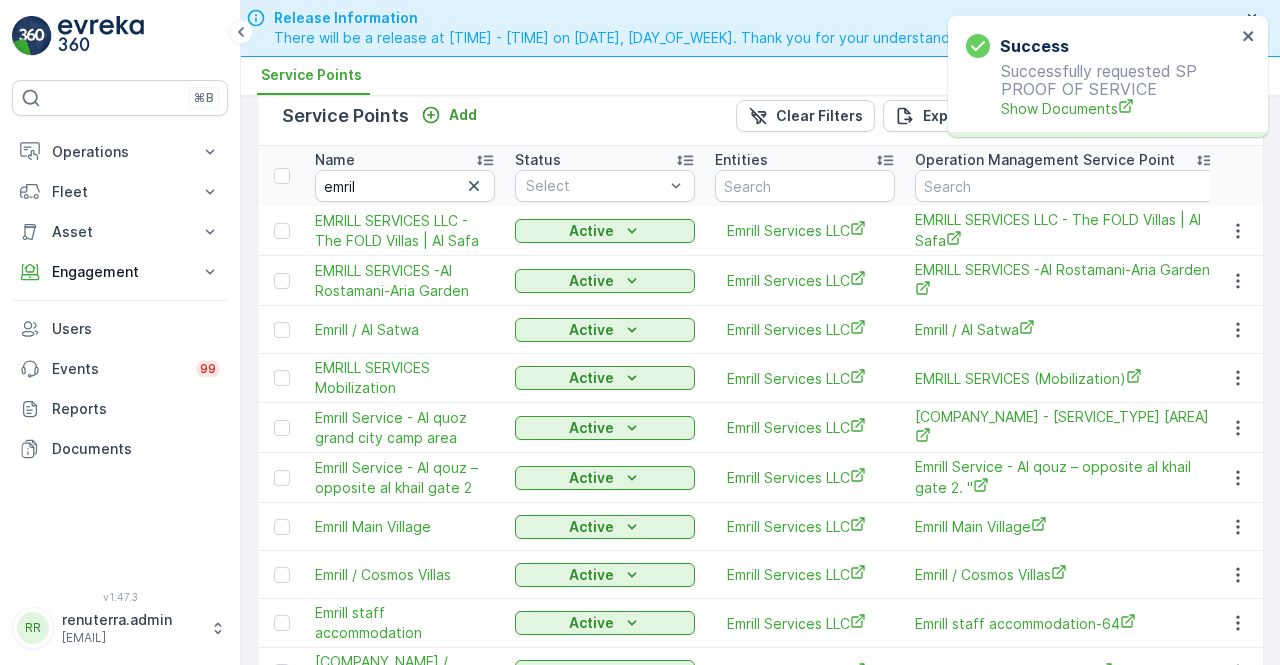 click on "Show Documents" at bounding box center (1118, 108) 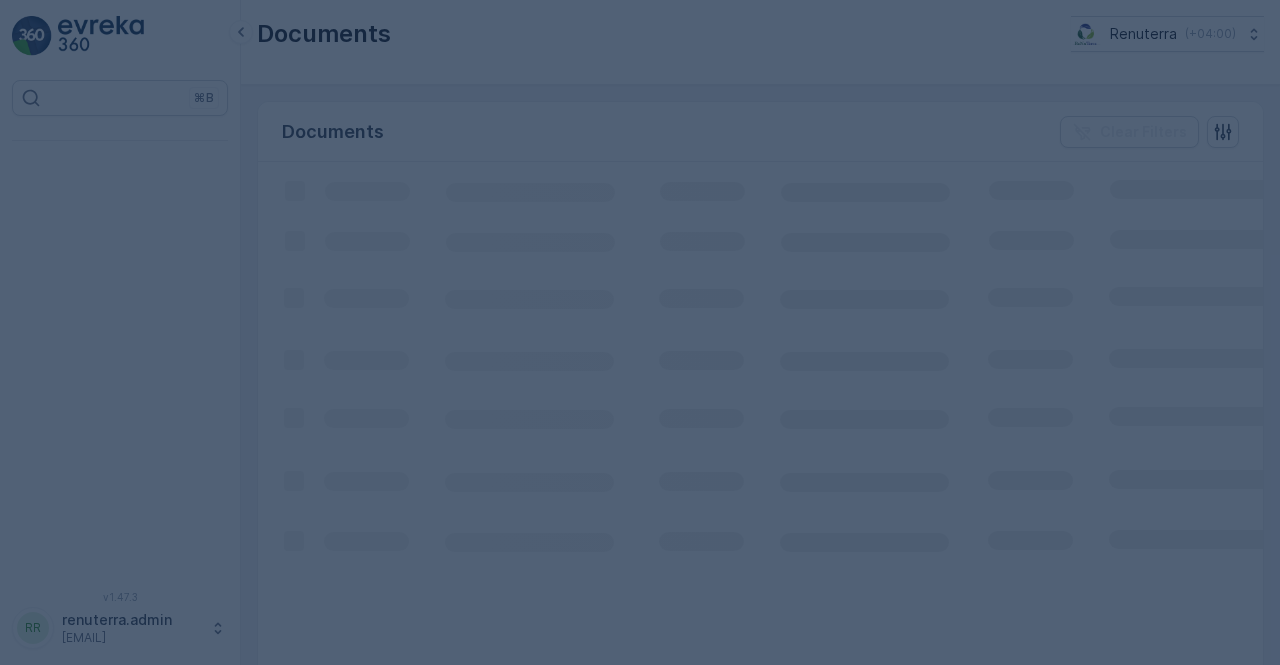scroll, scrollTop: 0, scrollLeft: 0, axis: both 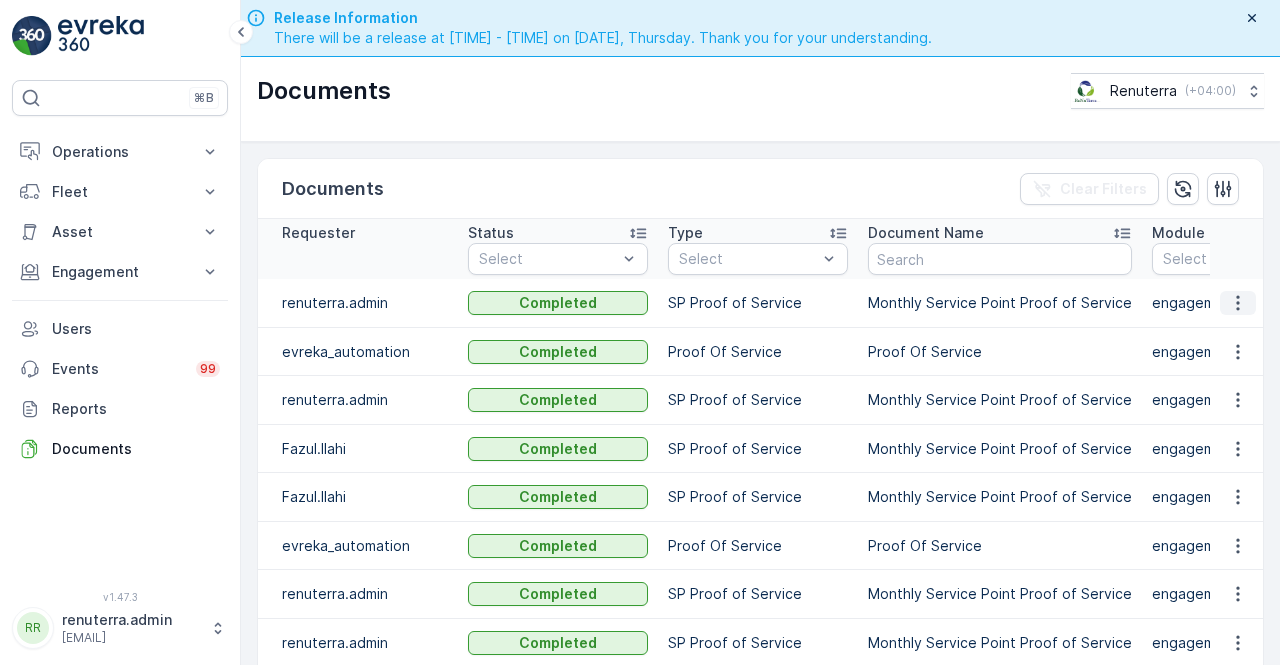 click 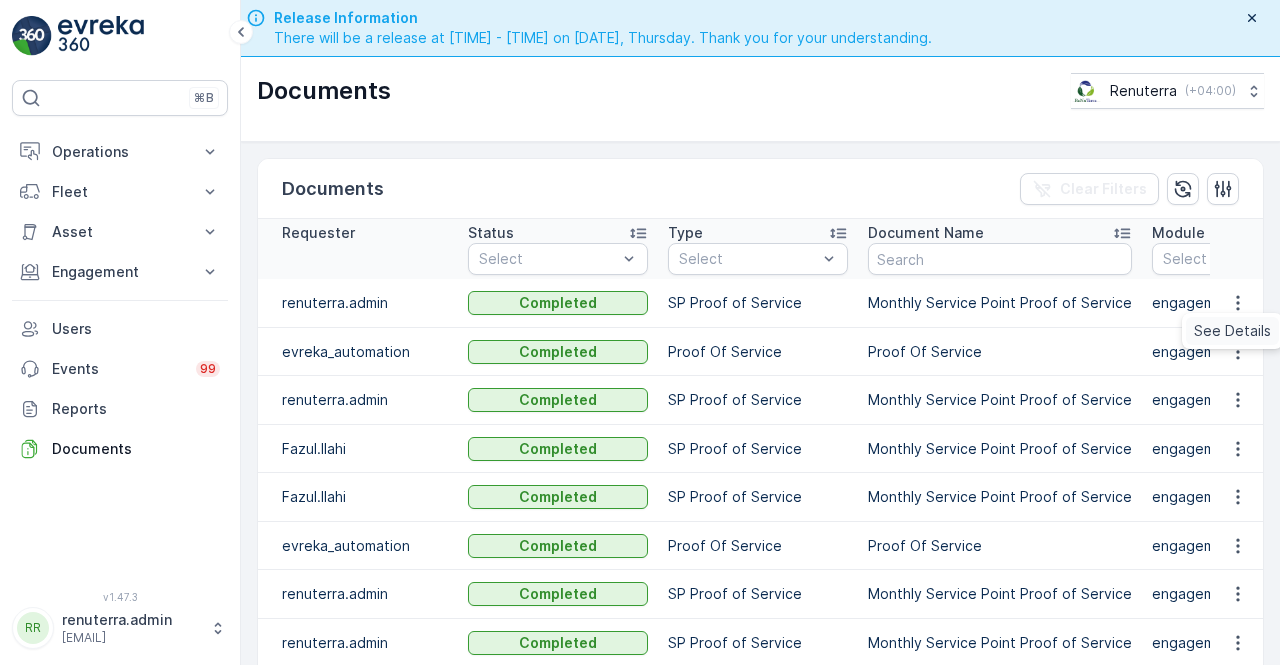 click on "See Details" at bounding box center [1232, 331] 